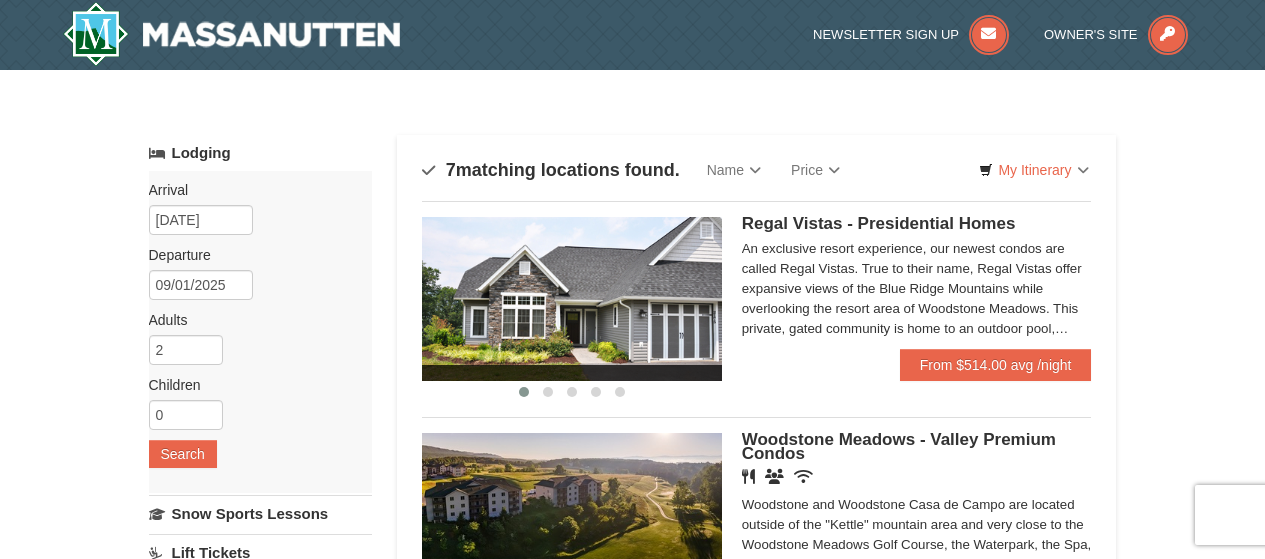 scroll, scrollTop: 0, scrollLeft: 0, axis: both 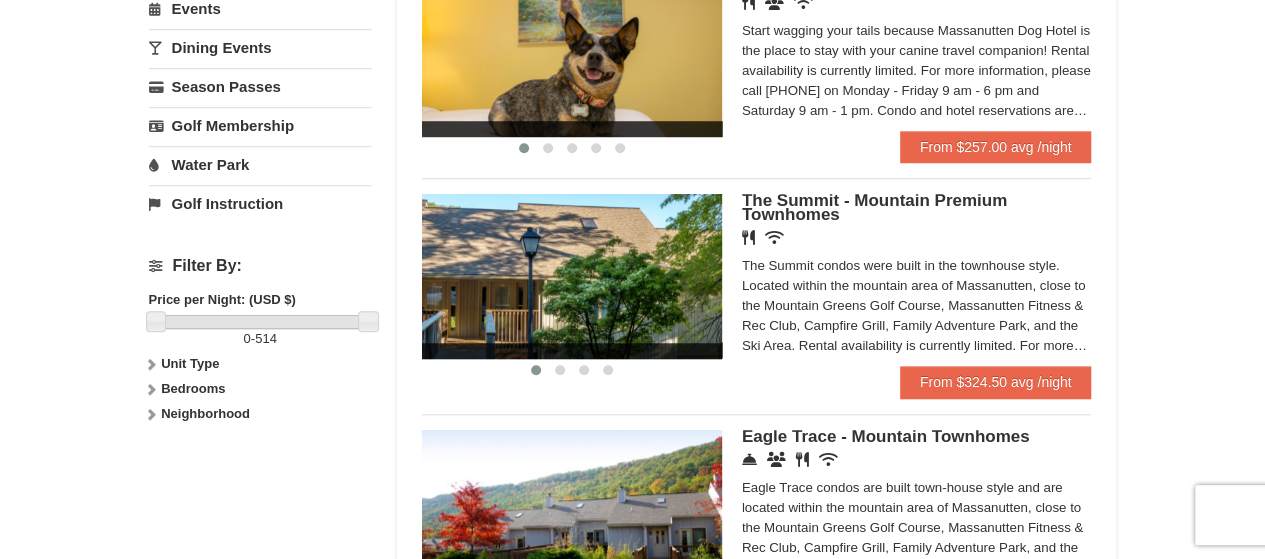 click at bounding box center (572, 276) 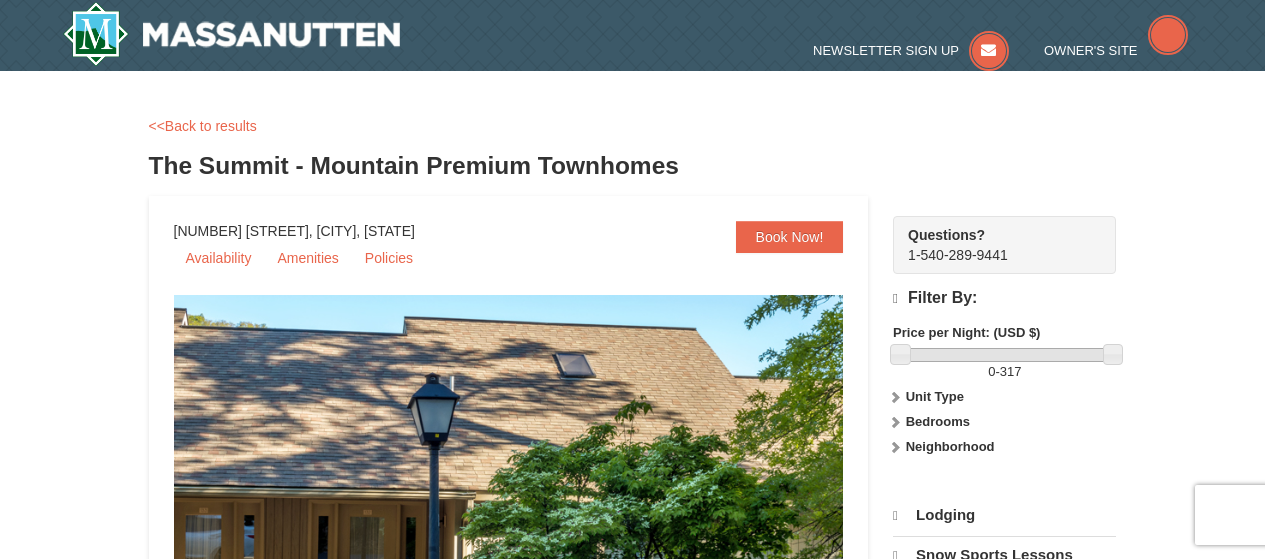 scroll, scrollTop: 0, scrollLeft: 0, axis: both 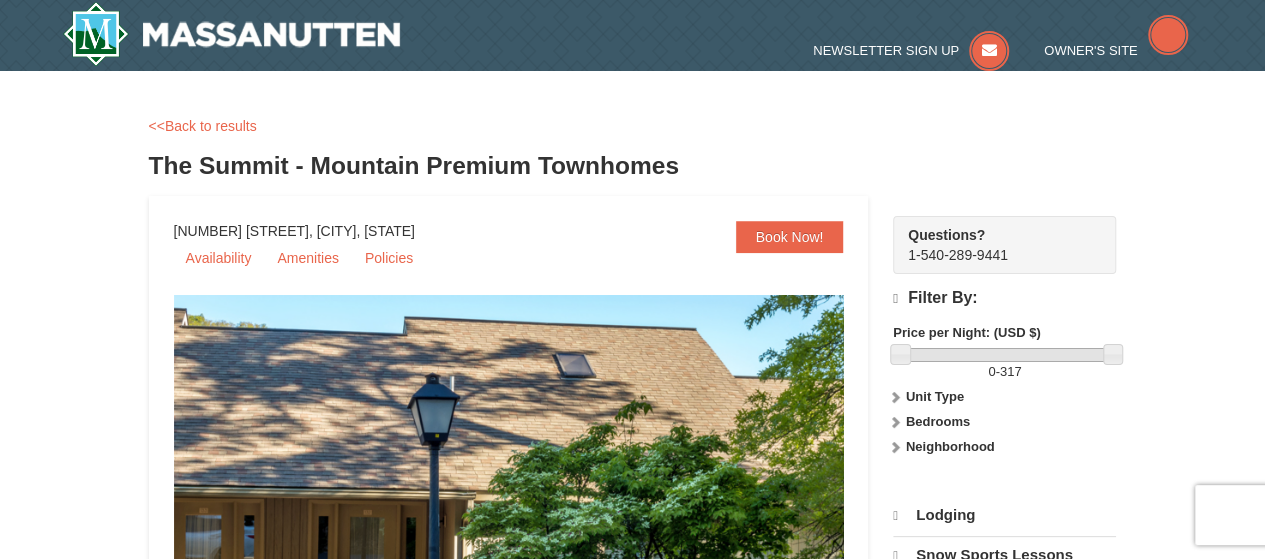 select on "8" 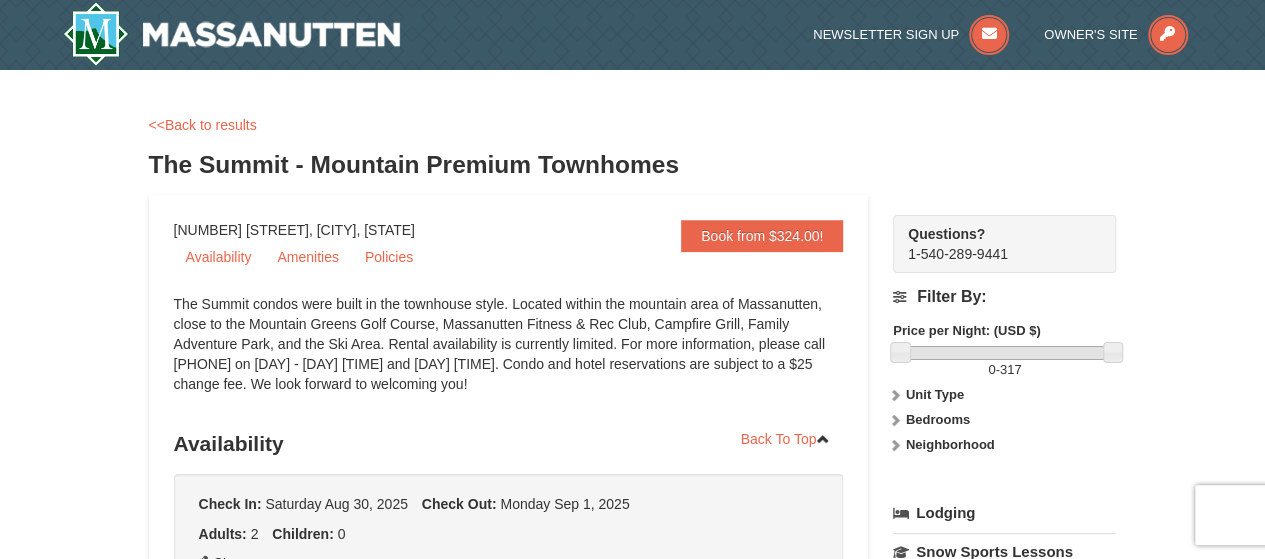 scroll, scrollTop: 600, scrollLeft: 0, axis: vertical 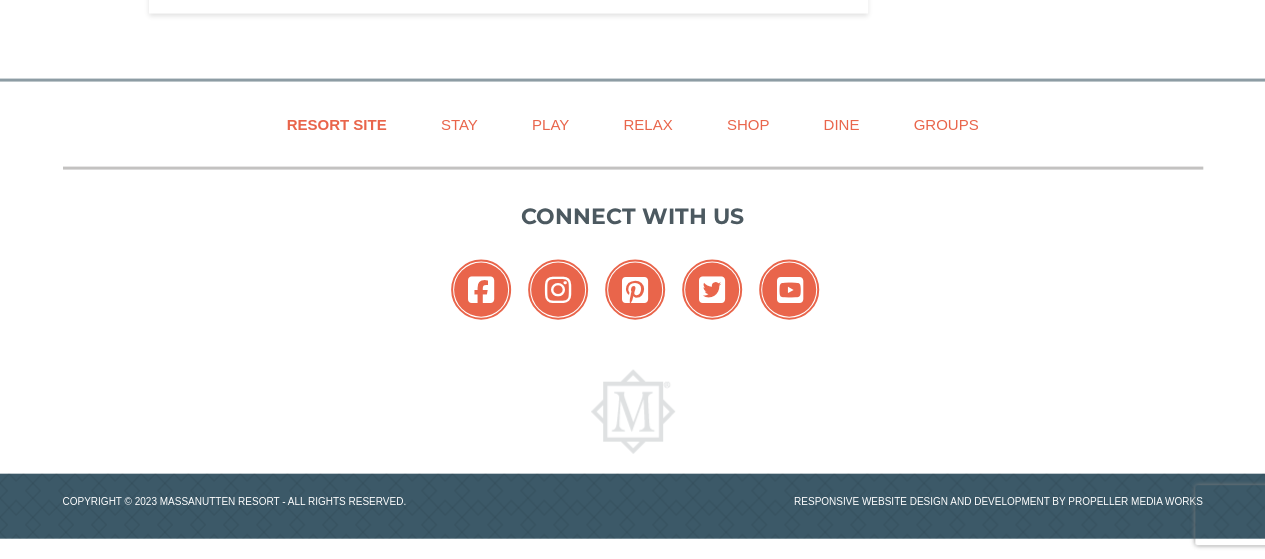 drag, startPoint x: 969, startPoint y: 290, endPoint x: 966, endPoint y: 509, distance: 219.02055 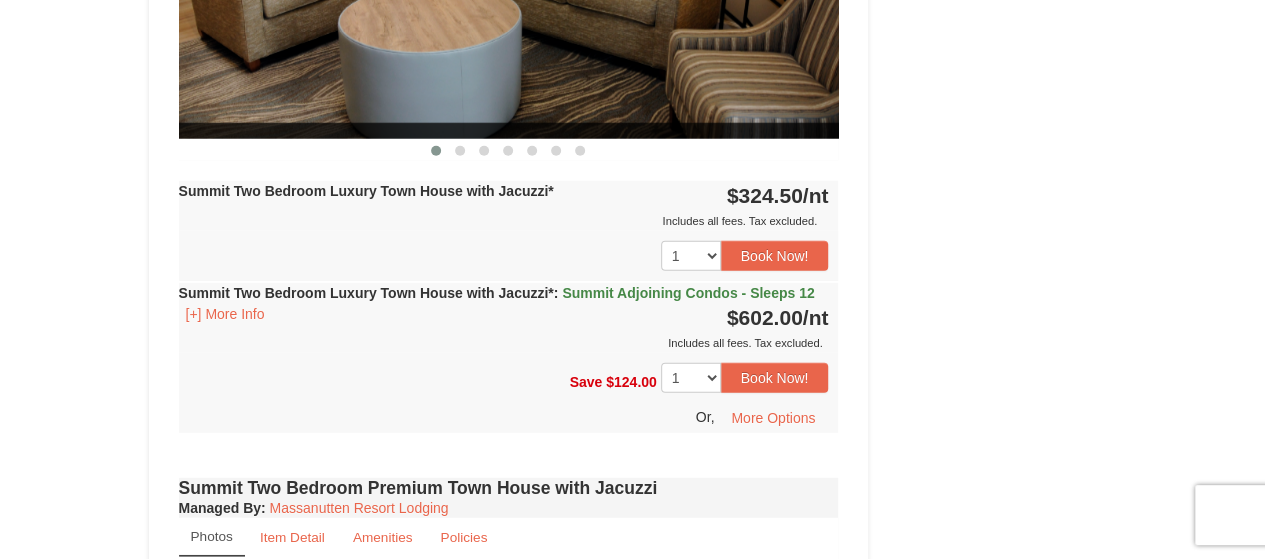 scroll, scrollTop: 2622, scrollLeft: 0, axis: vertical 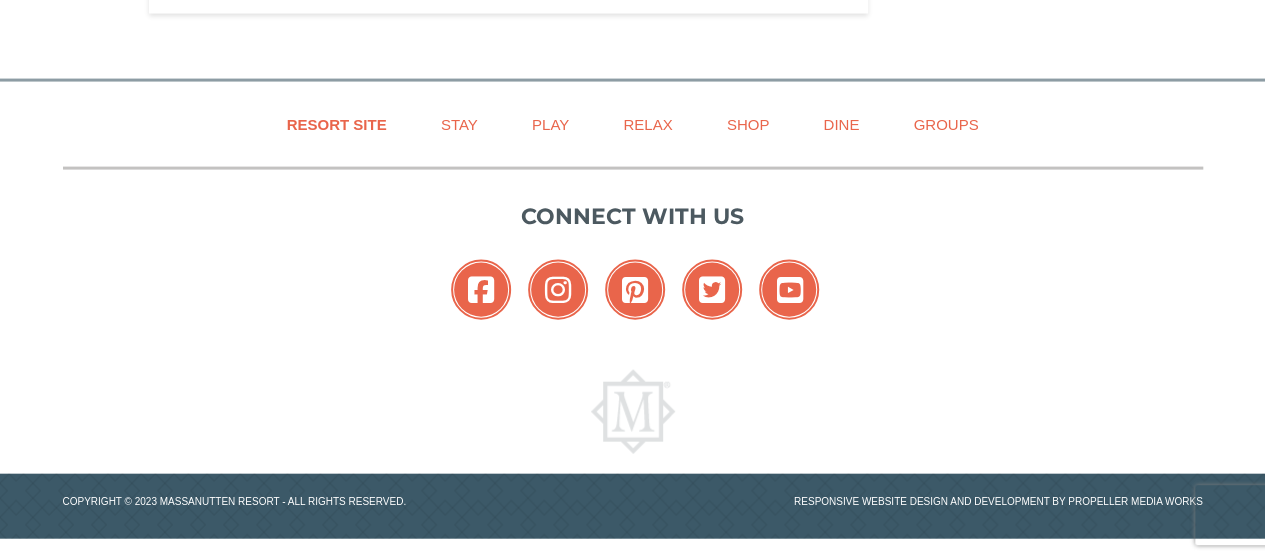 drag, startPoint x: 946, startPoint y: 351, endPoint x: 940, endPoint y: 482, distance: 131.13733 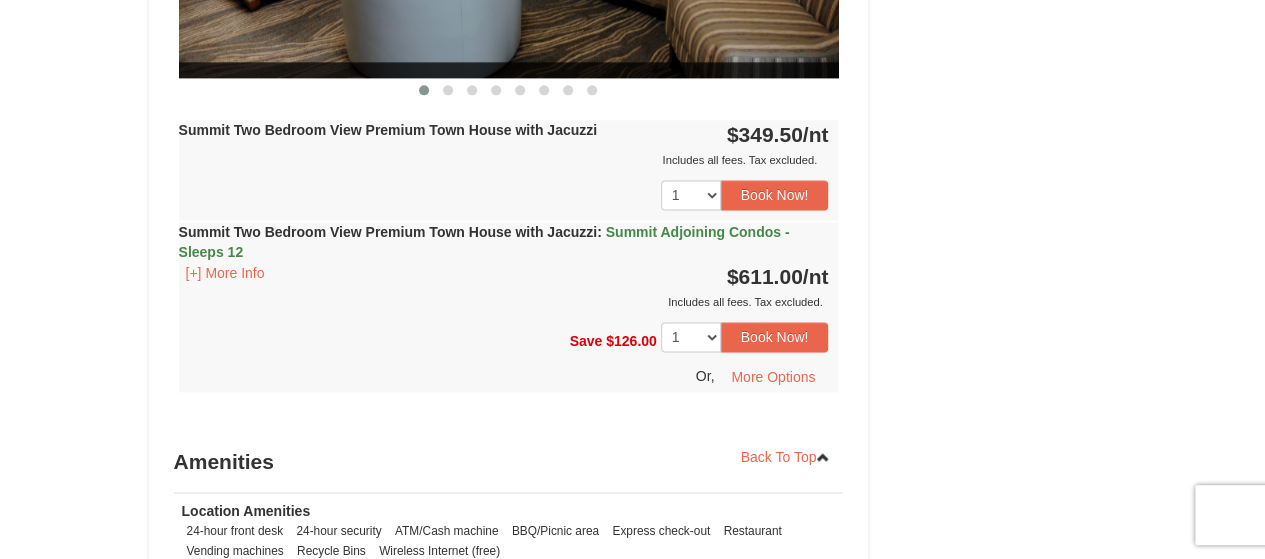 scroll, scrollTop: 5022, scrollLeft: 0, axis: vertical 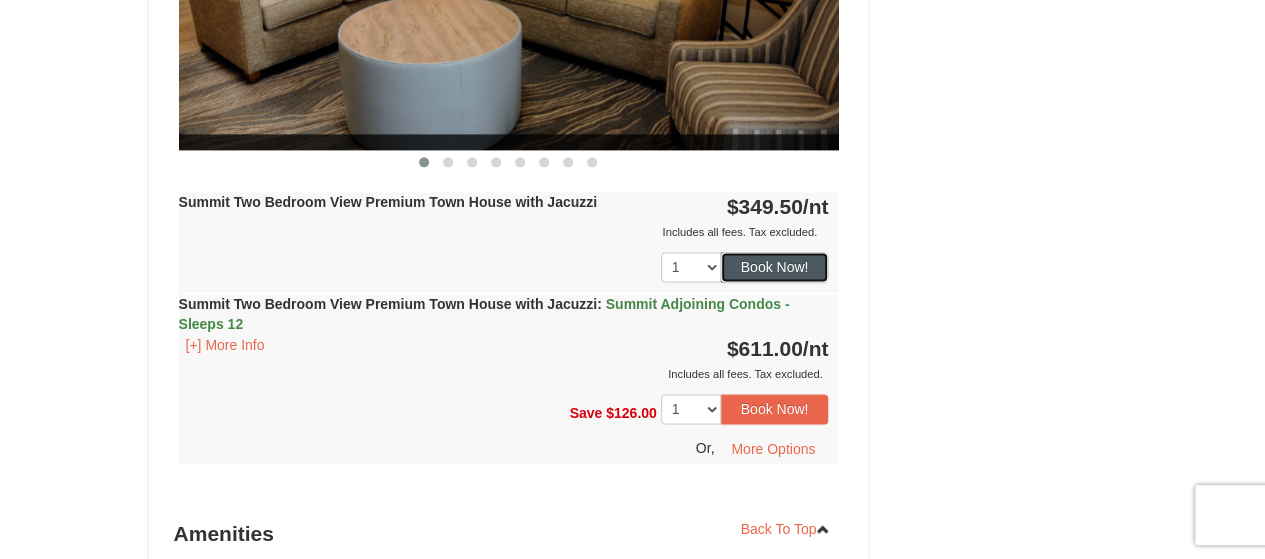 click on "Book Now!" at bounding box center [775, 267] 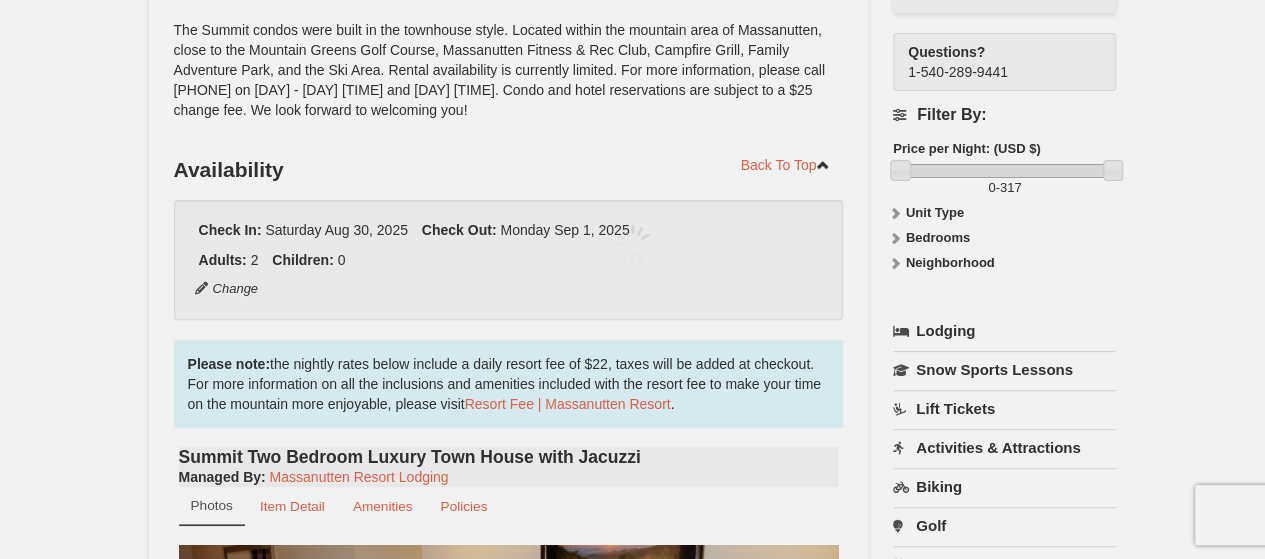 scroll, scrollTop: 195, scrollLeft: 0, axis: vertical 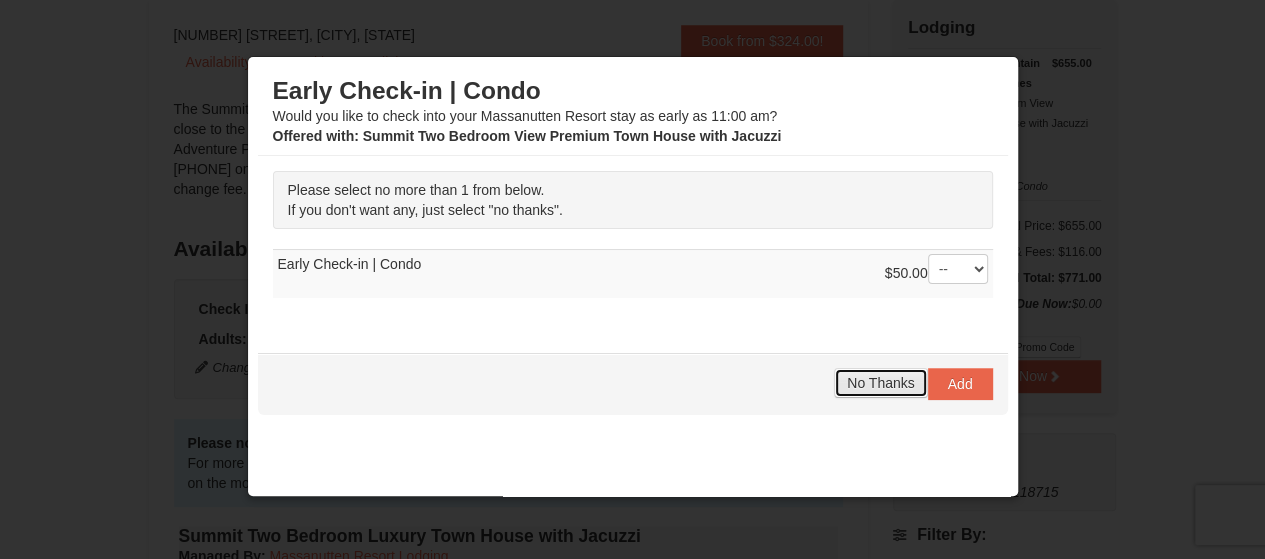 click on "No Thanks" at bounding box center [880, 383] 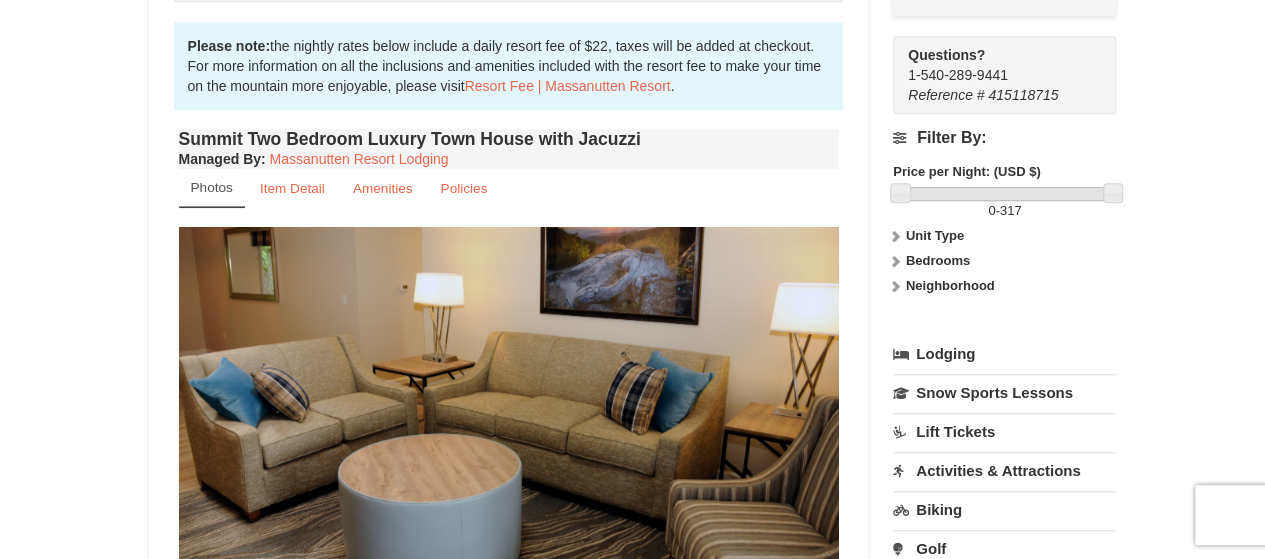 scroll, scrollTop: 600, scrollLeft: 0, axis: vertical 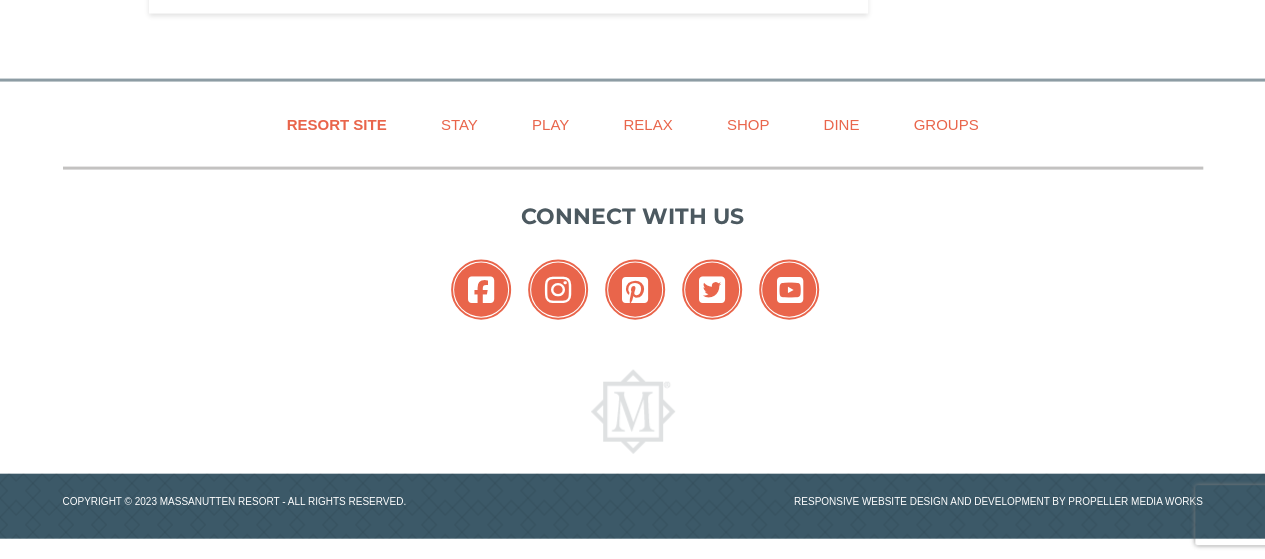 drag, startPoint x: 1184, startPoint y: 114, endPoint x: 1184, endPoint y: 467, distance: 353 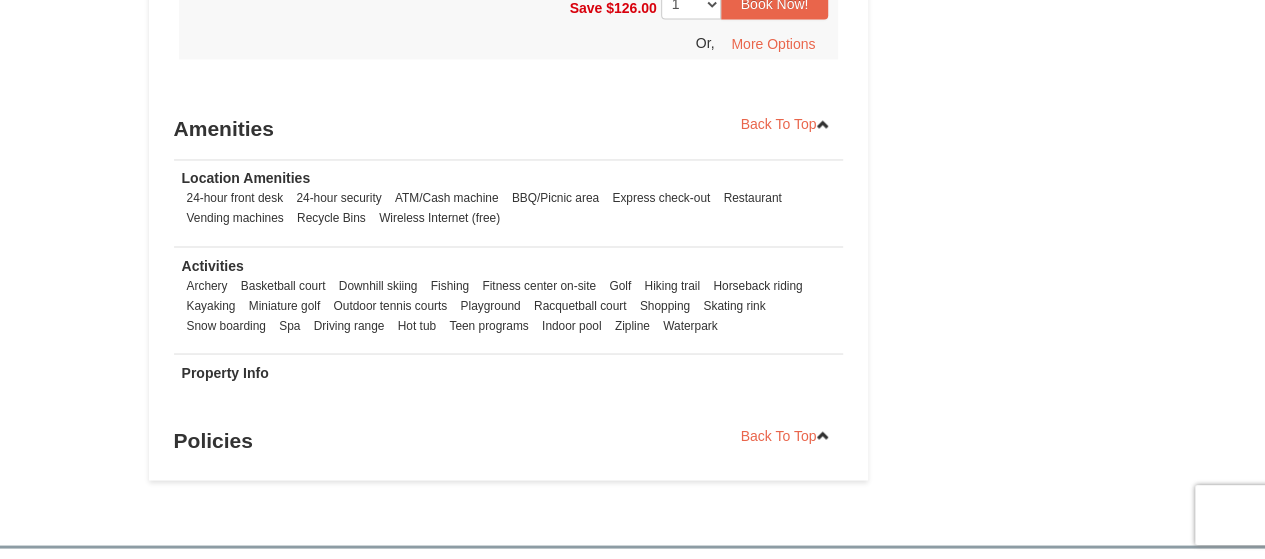 scroll, scrollTop: 5122, scrollLeft: 0, axis: vertical 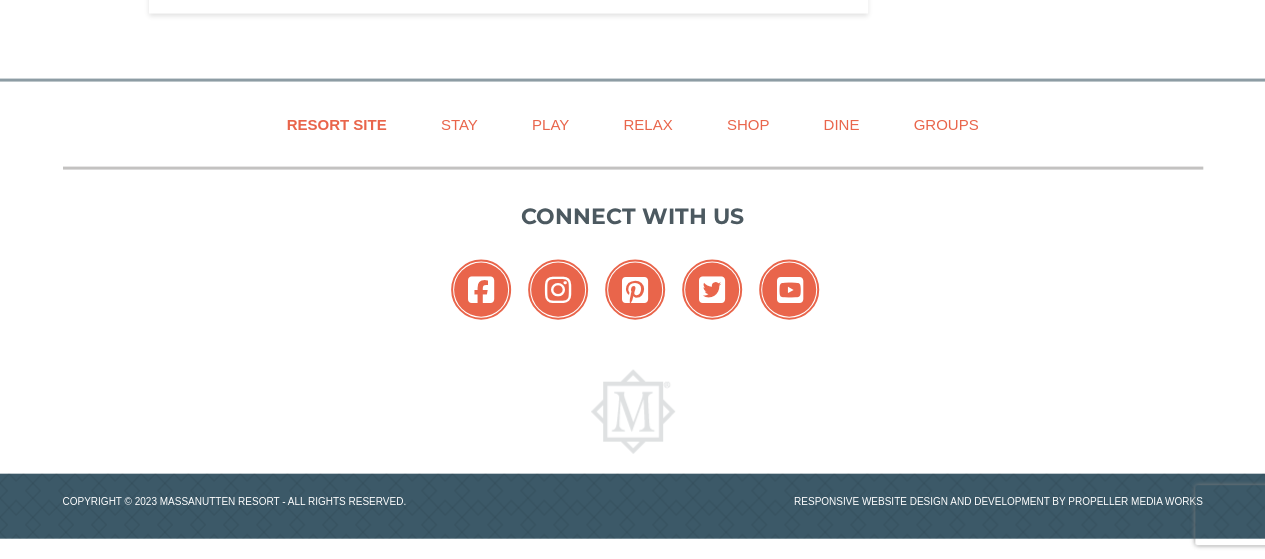 drag, startPoint x: 937, startPoint y: 145, endPoint x: 938, endPoint y: 359, distance: 214.00233 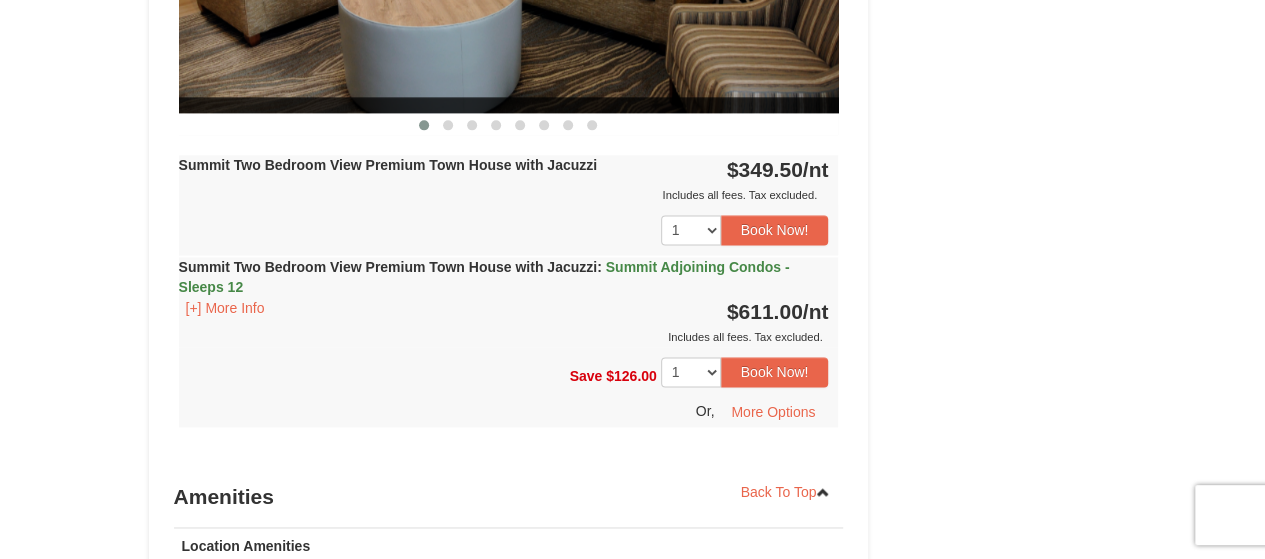 scroll, scrollTop: 5022, scrollLeft: 0, axis: vertical 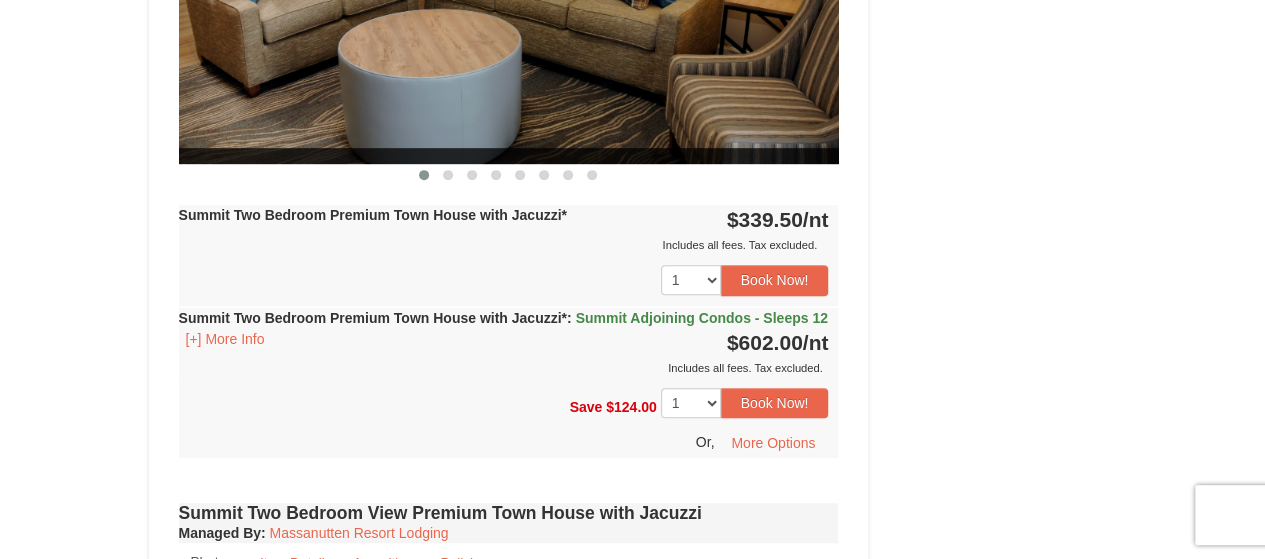 drag, startPoint x: 1023, startPoint y: 407, endPoint x: 1006, endPoint y: 239, distance: 168.85793 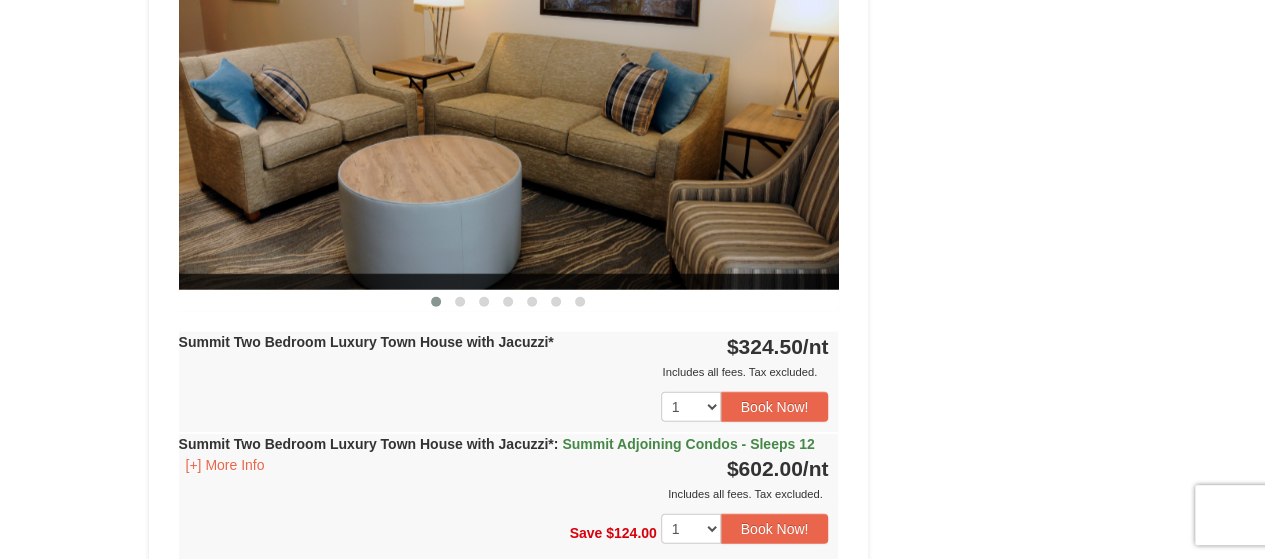 drag, startPoint x: 935, startPoint y: 481, endPoint x: 918, endPoint y: 301, distance: 180.801 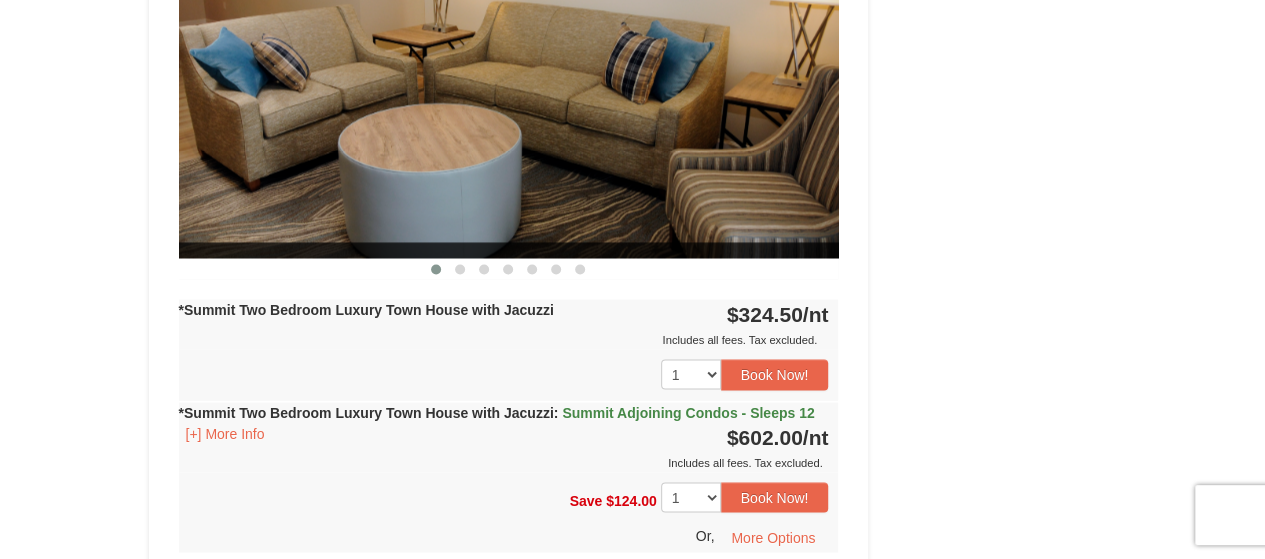 drag, startPoint x: 918, startPoint y: 252, endPoint x: 917, endPoint y: 151, distance: 101.00495 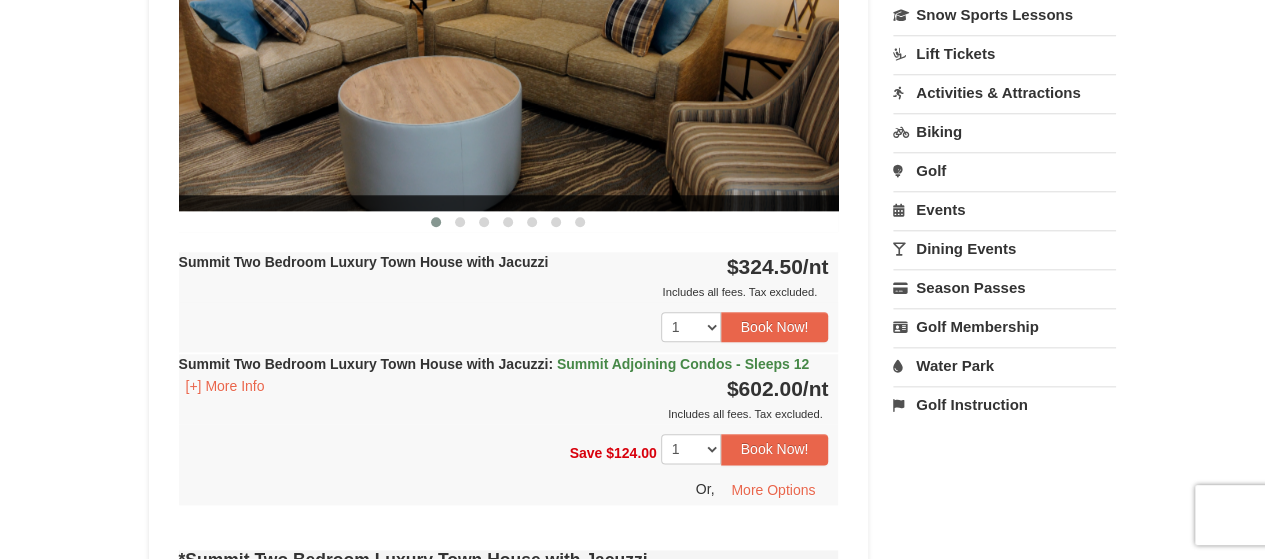 drag, startPoint x: 918, startPoint y: 391, endPoint x: 914, endPoint y: 159, distance: 232.03448 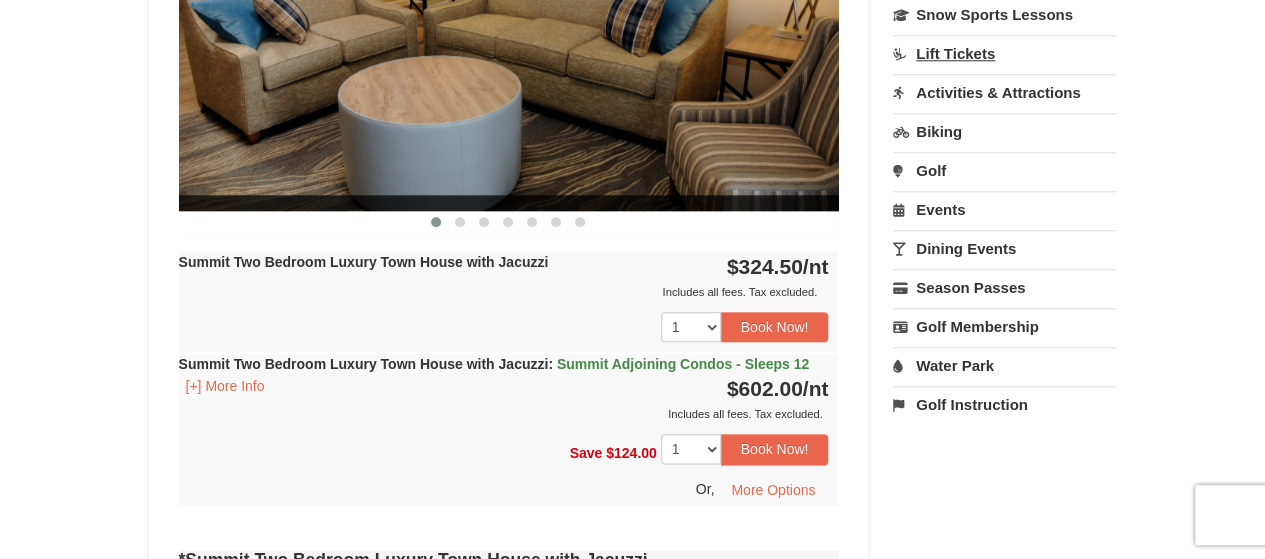 scroll, scrollTop: 838, scrollLeft: 0, axis: vertical 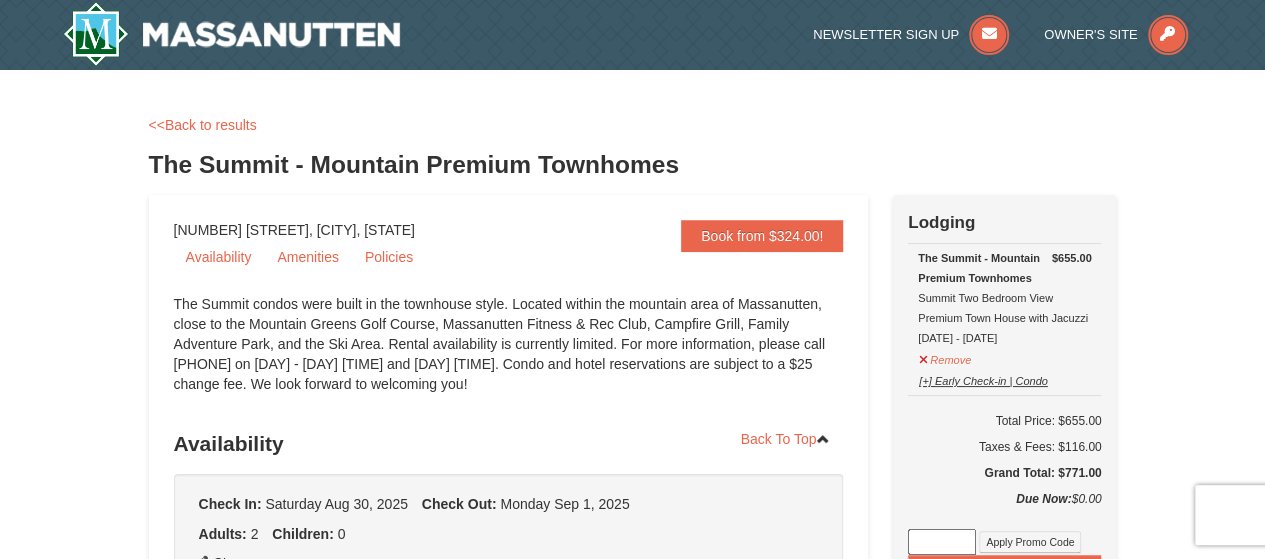 drag, startPoint x: 1030, startPoint y: 351, endPoint x: 1030, endPoint y: 191, distance: 160 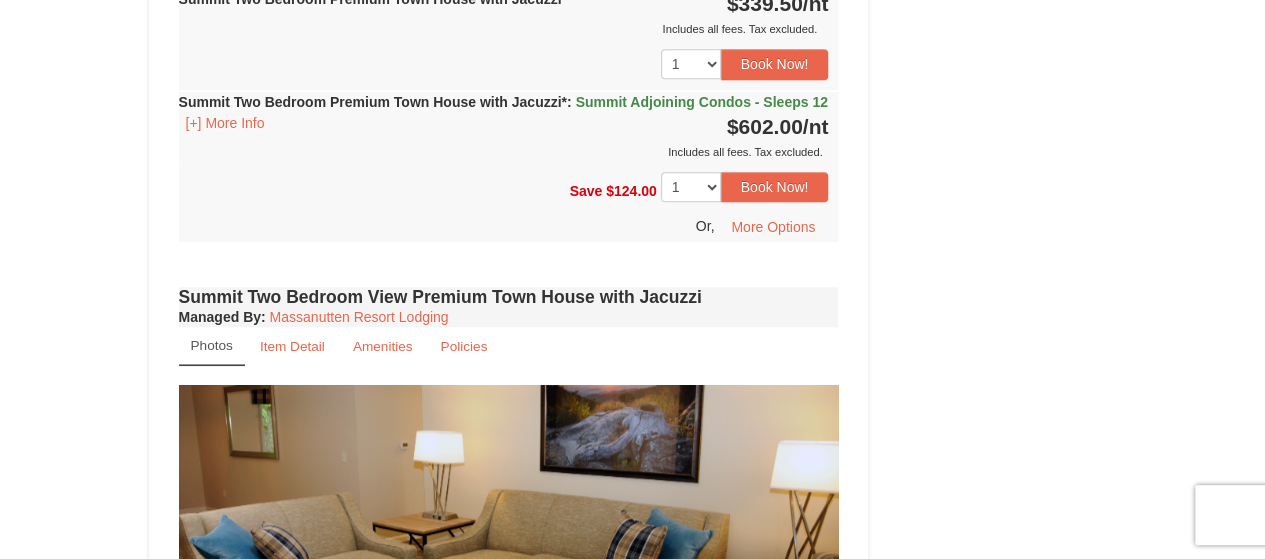 drag, startPoint x: 922, startPoint y: 269, endPoint x: 926, endPoint y: 547, distance: 278.02878 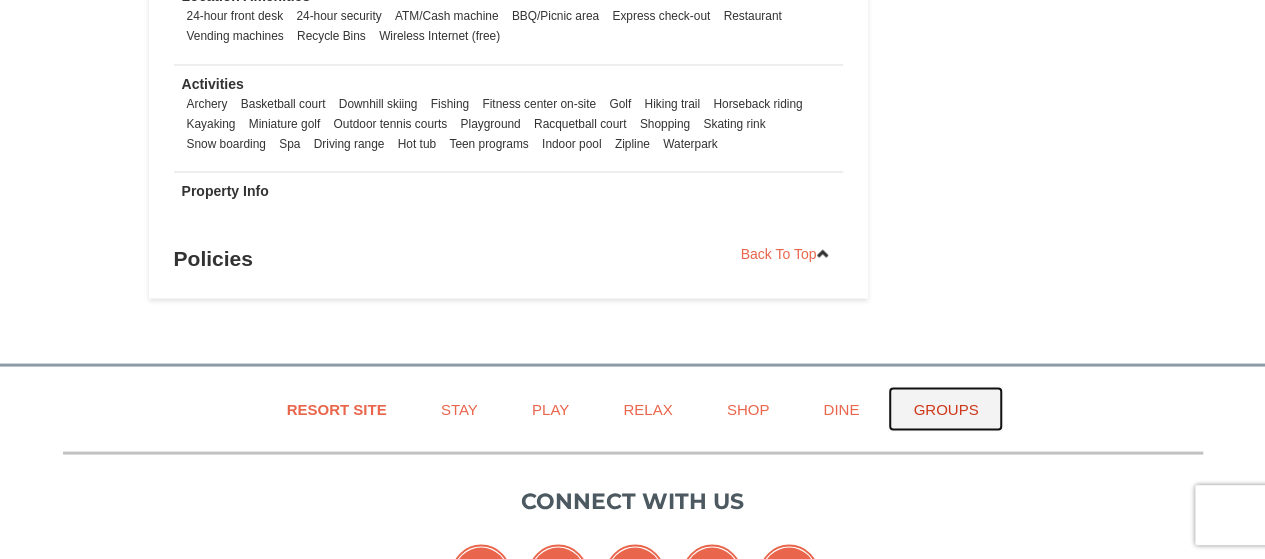 drag, startPoint x: 932, startPoint y: 439, endPoint x: 929, endPoint y: 263, distance: 176.02557 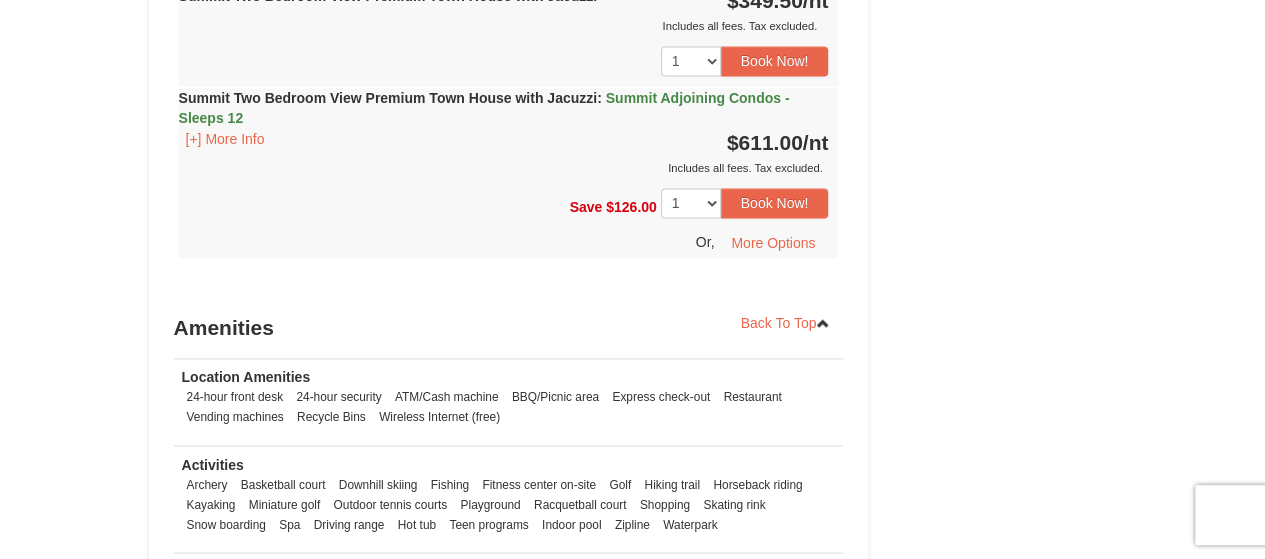 scroll, scrollTop: 5020, scrollLeft: 0, axis: vertical 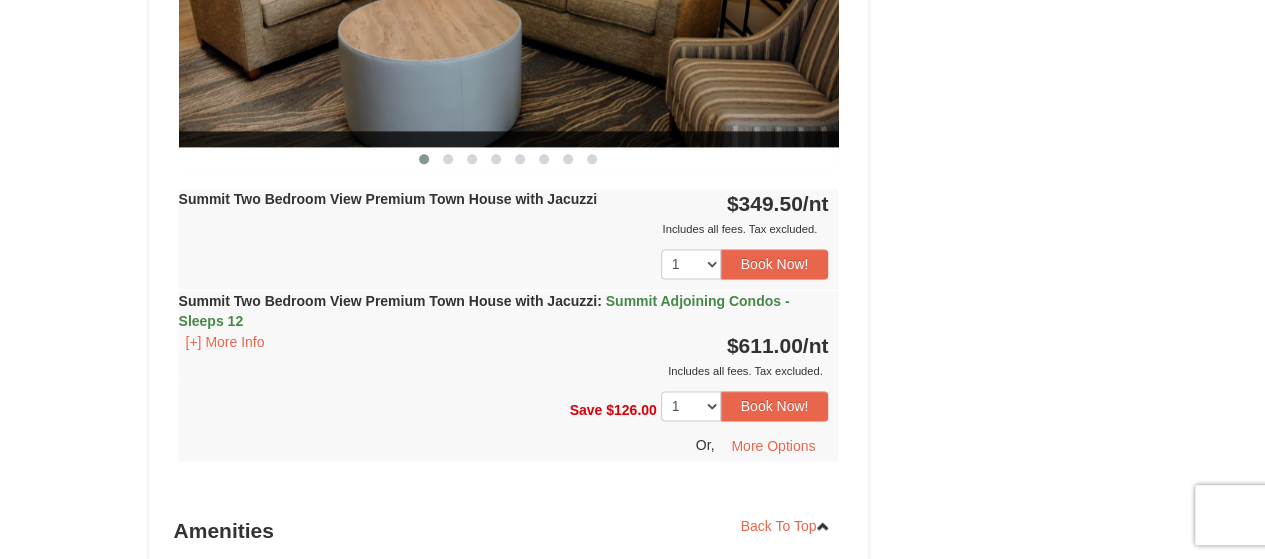 drag, startPoint x: 938, startPoint y: 271, endPoint x: 944, endPoint y: 118, distance: 153.1176 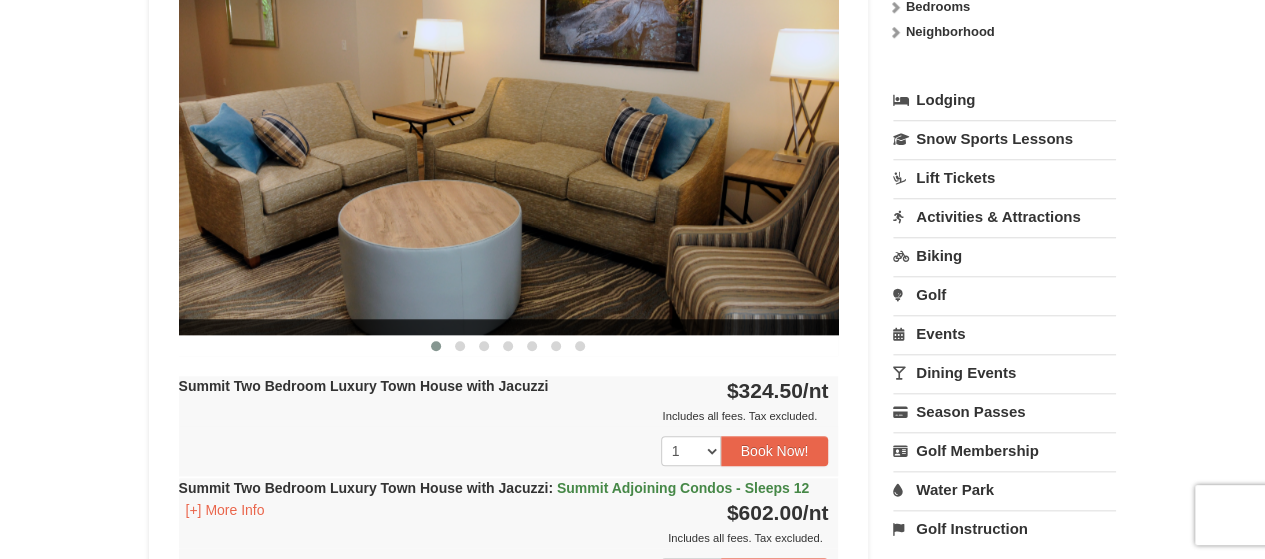 scroll, scrollTop: 0, scrollLeft: 0, axis: both 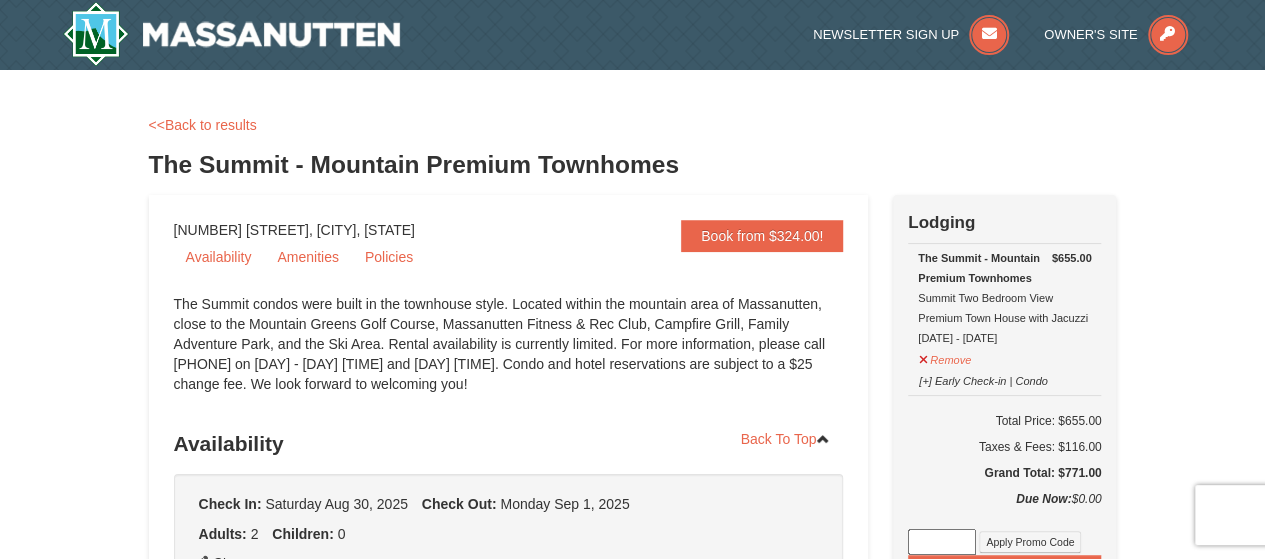 drag, startPoint x: 949, startPoint y: 412, endPoint x: 941, endPoint y: -93, distance: 505.06335 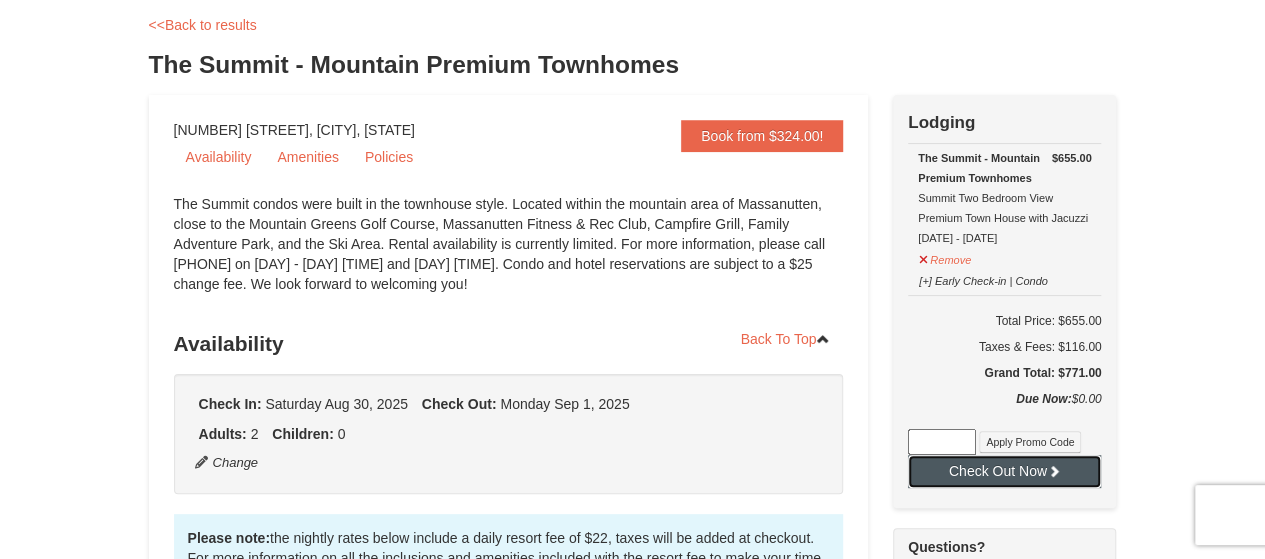 click on "Check Out Now" at bounding box center [1004, 471] 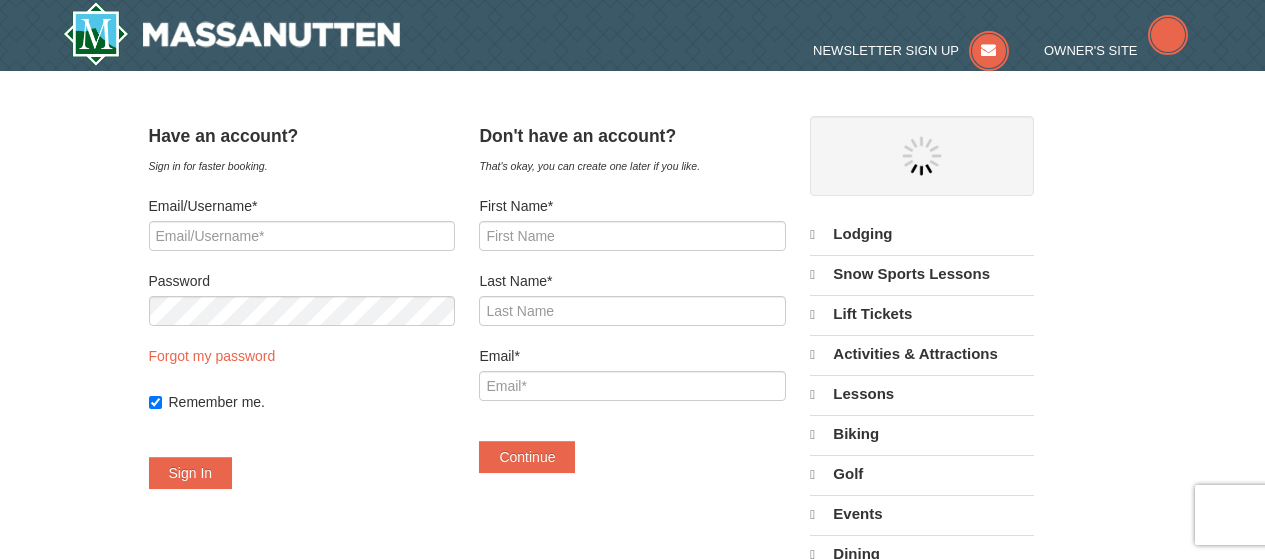 scroll, scrollTop: 0, scrollLeft: 0, axis: both 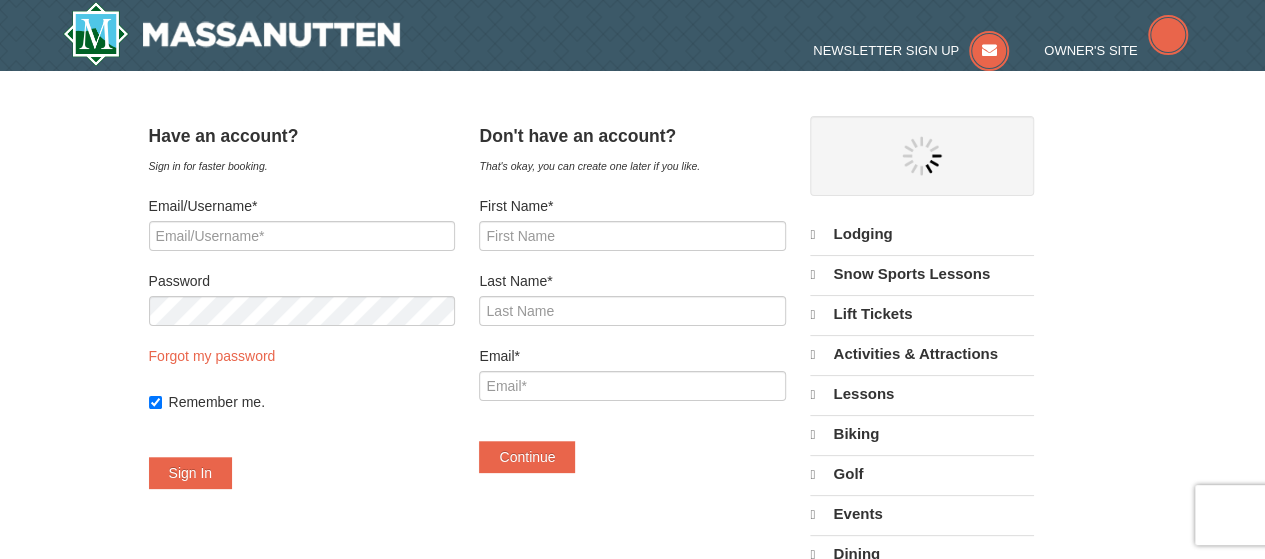 select on "8" 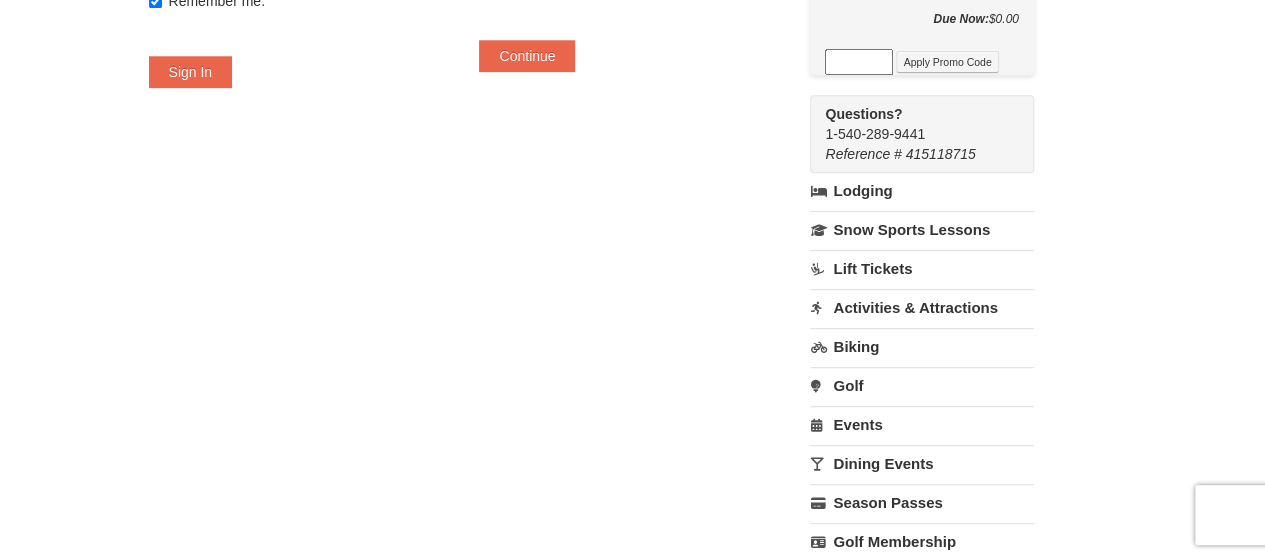 scroll, scrollTop: 700, scrollLeft: 0, axis: vertical 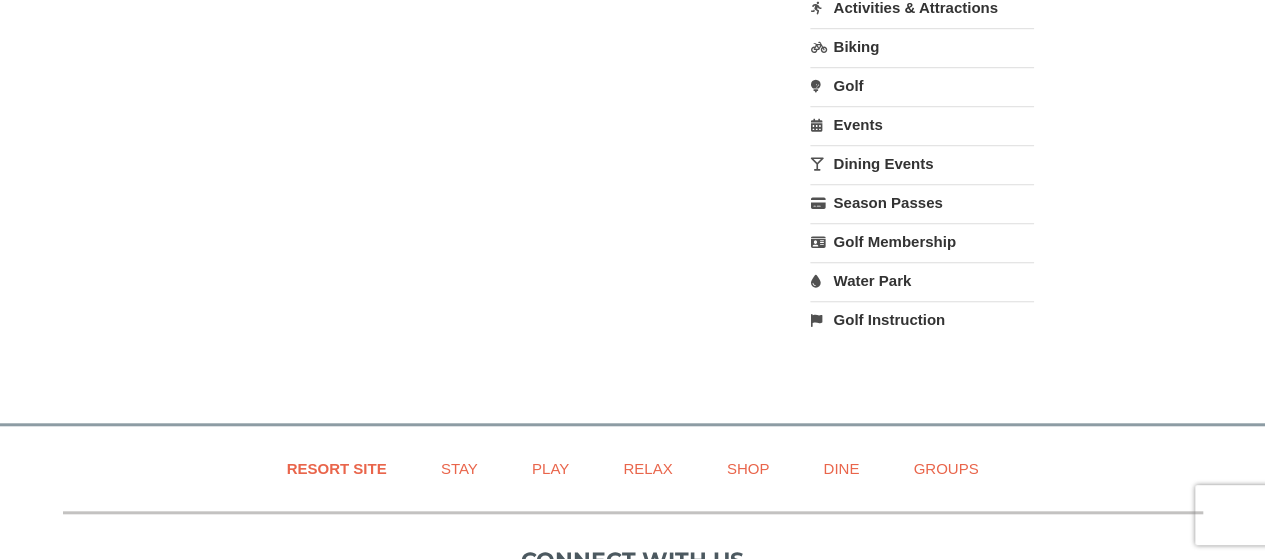click on "Water Park" at bounding box center (921, 280) 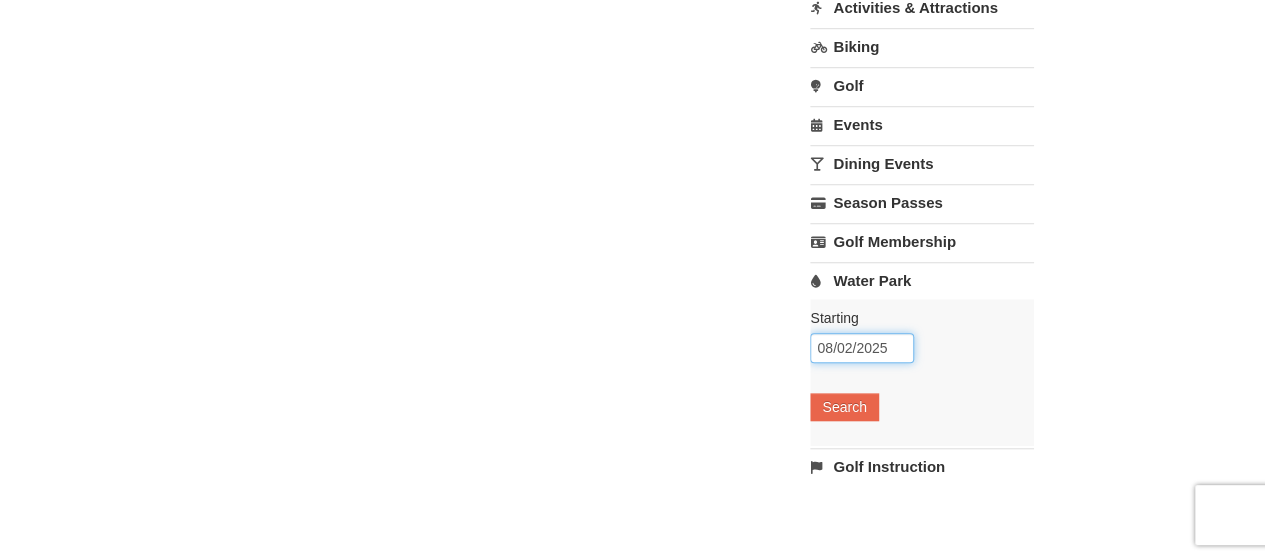 click on "08/02/2025" at bounding box center [862, 348] 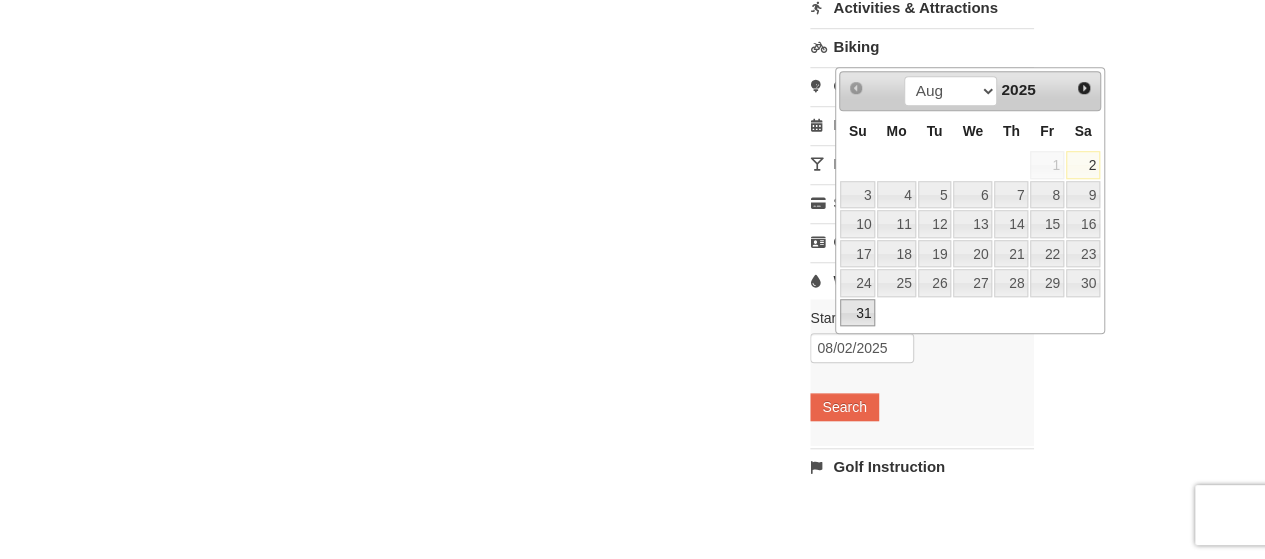 click on "31" at bounding box center [857, 313] 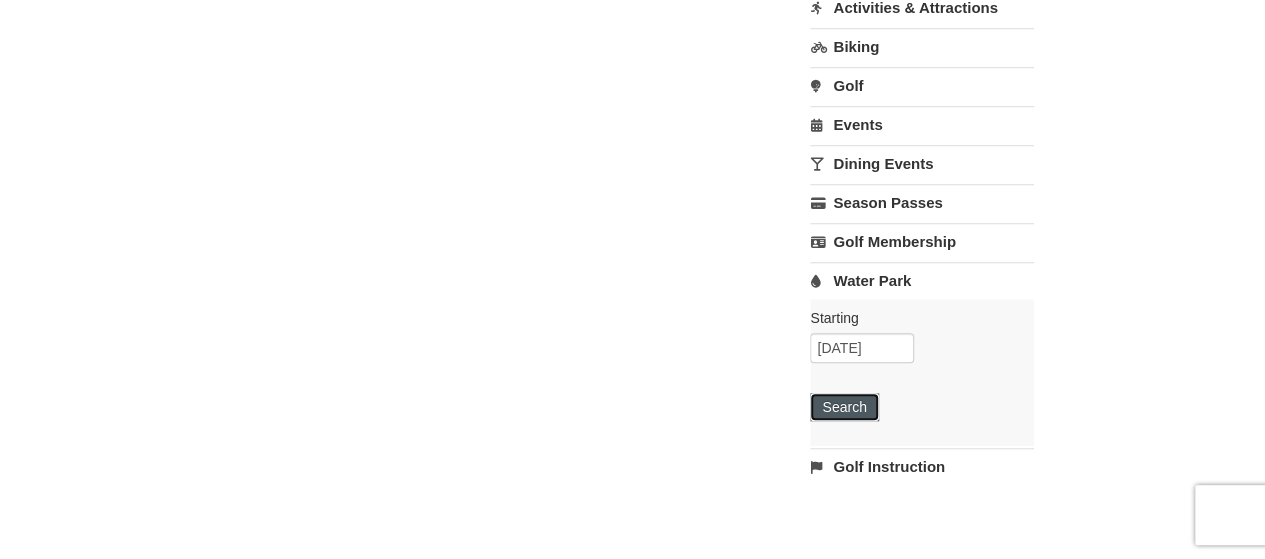 click on "Search" at bounding box center [844, 407] 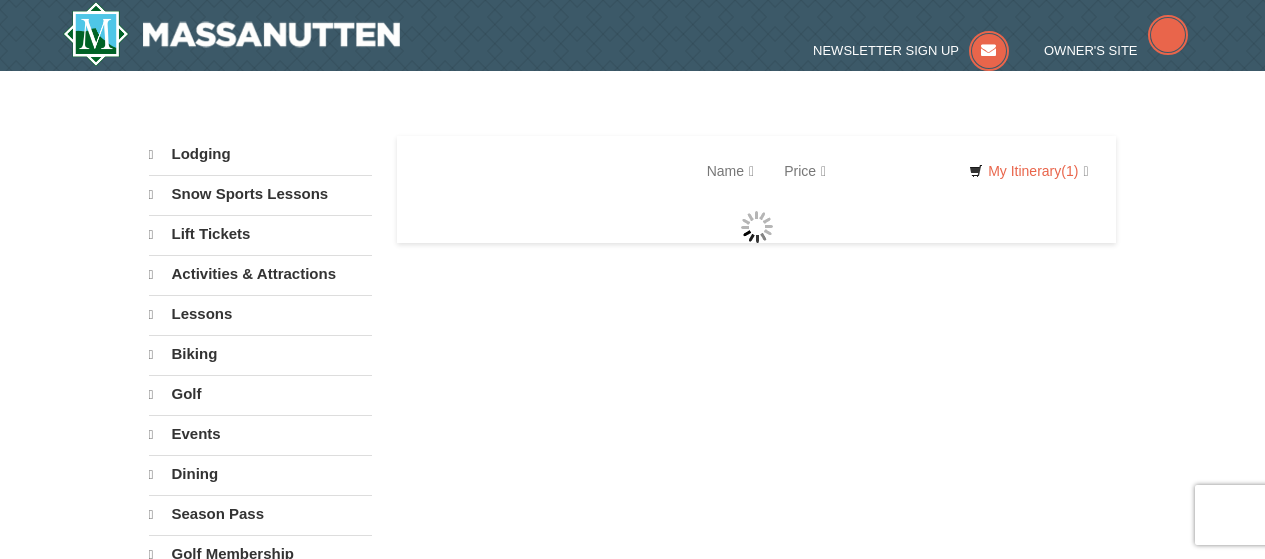 scroll, scrollTop: 0, scrollLeft: 0, axis: both 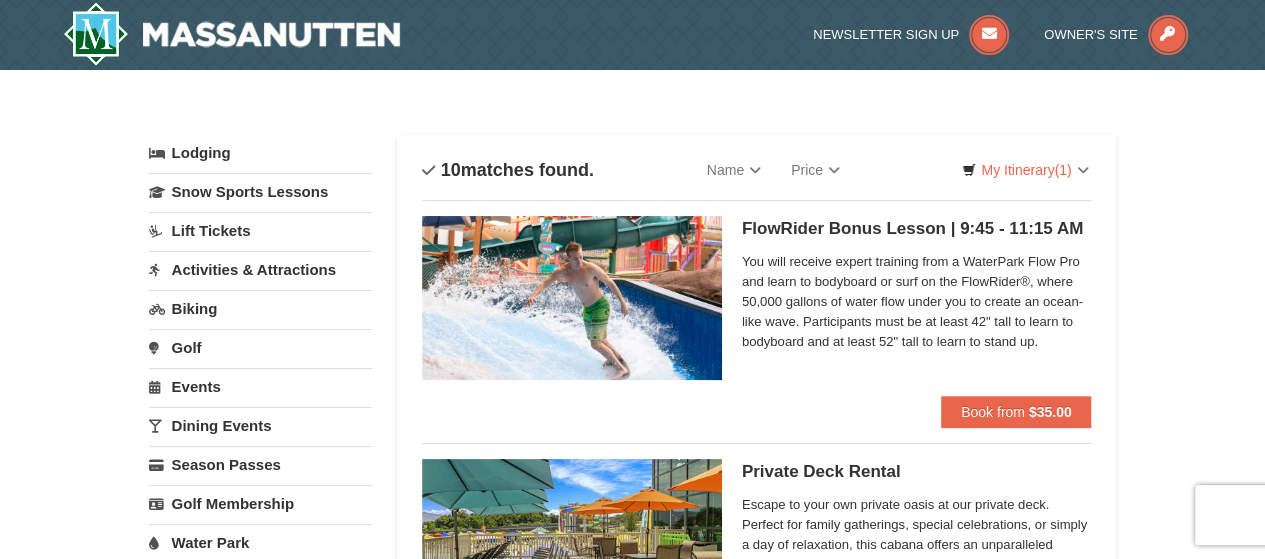 click on "Water Park" at bounding box center (260, 542) 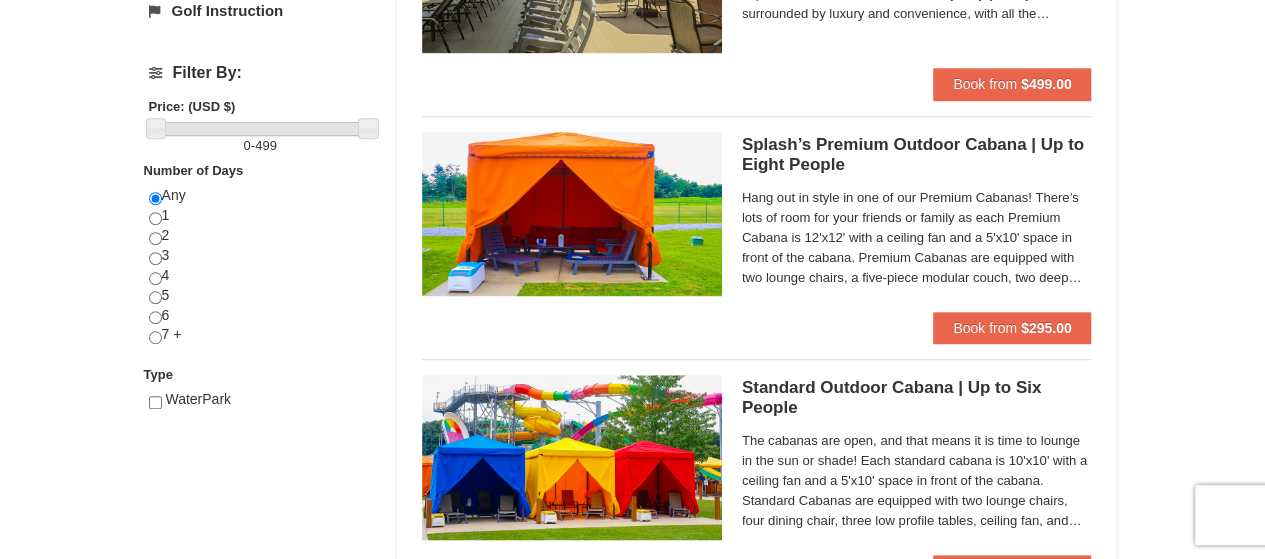 scroll, scrollTop: 600, scrollLeft: 0, axis: vertical 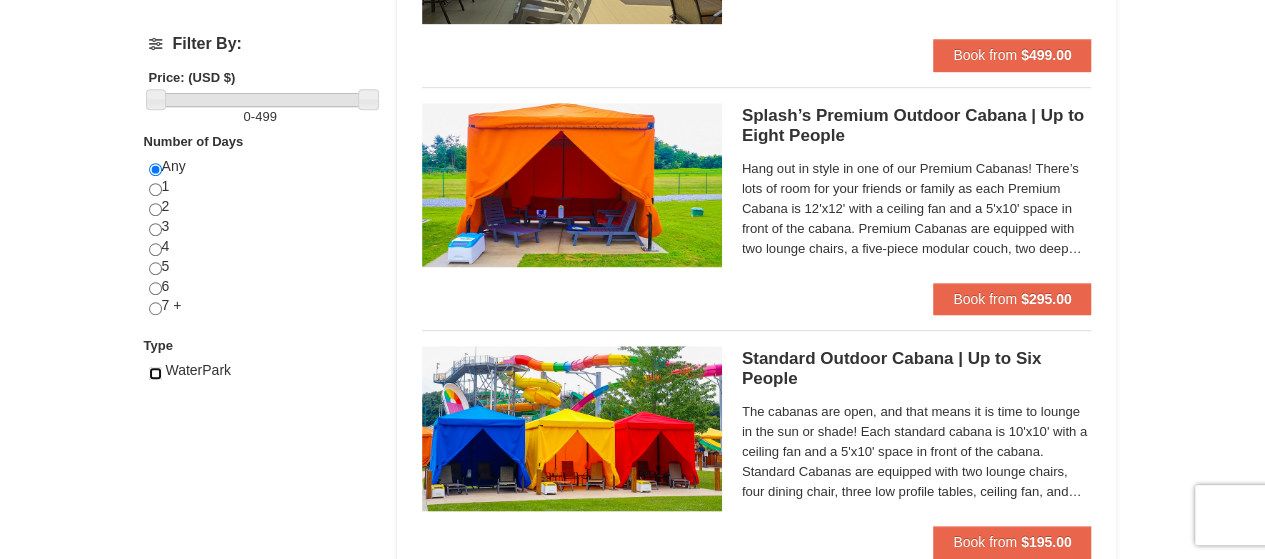 click at bounding box center [155, 373] 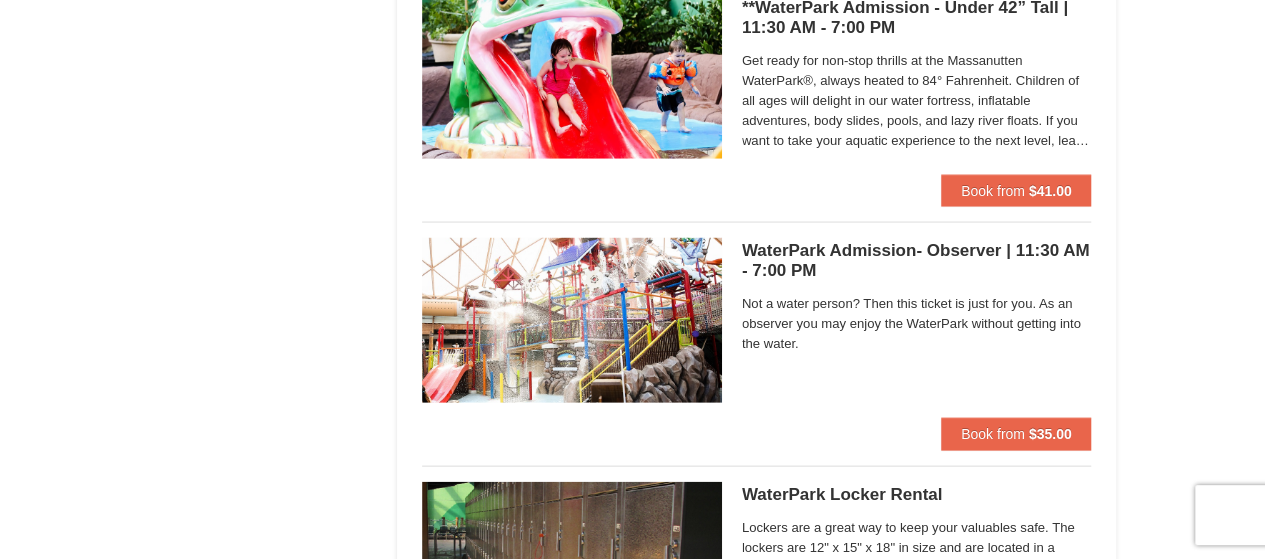 drag, startPoint x: 309, startPoint y: 310, endPoint x: 271, endPoint y: 561, distance: 253.8602 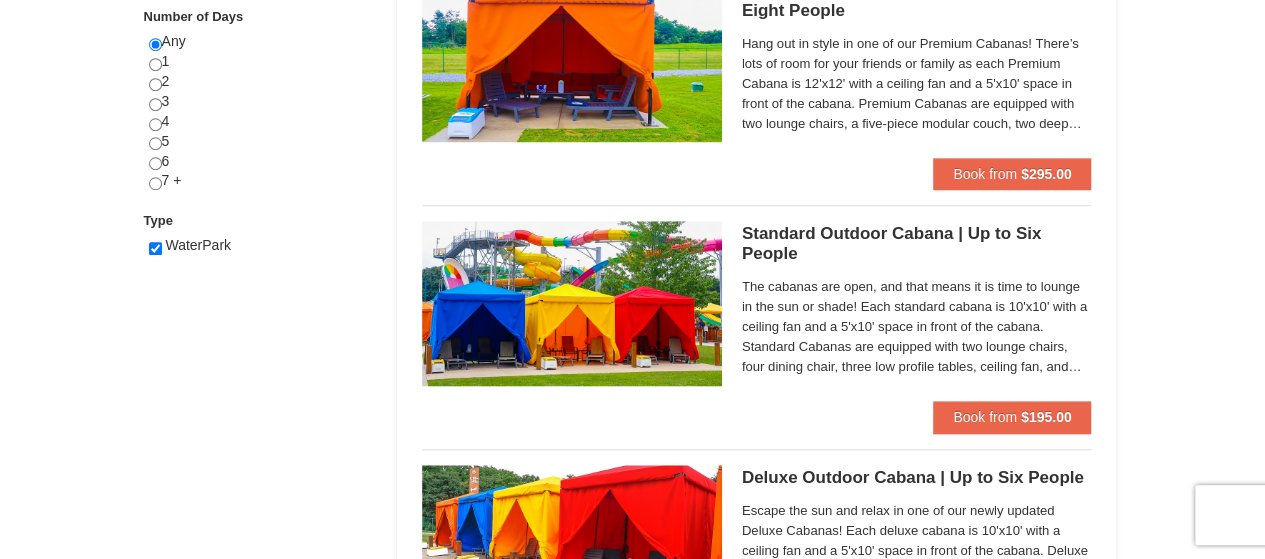 scroll, scrollTop: 0, scrollLeft: 0, axis: both 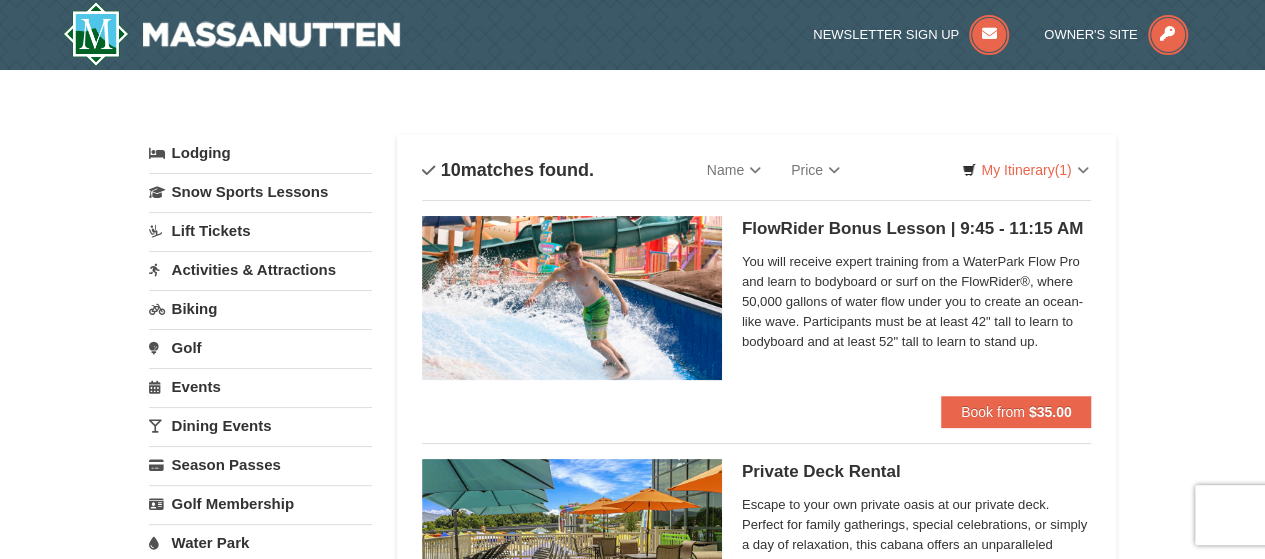 drag, startPoint x: 270, startPoint y: 487, endPoint x: 266, endPoint y: 41, distance: 446.01794 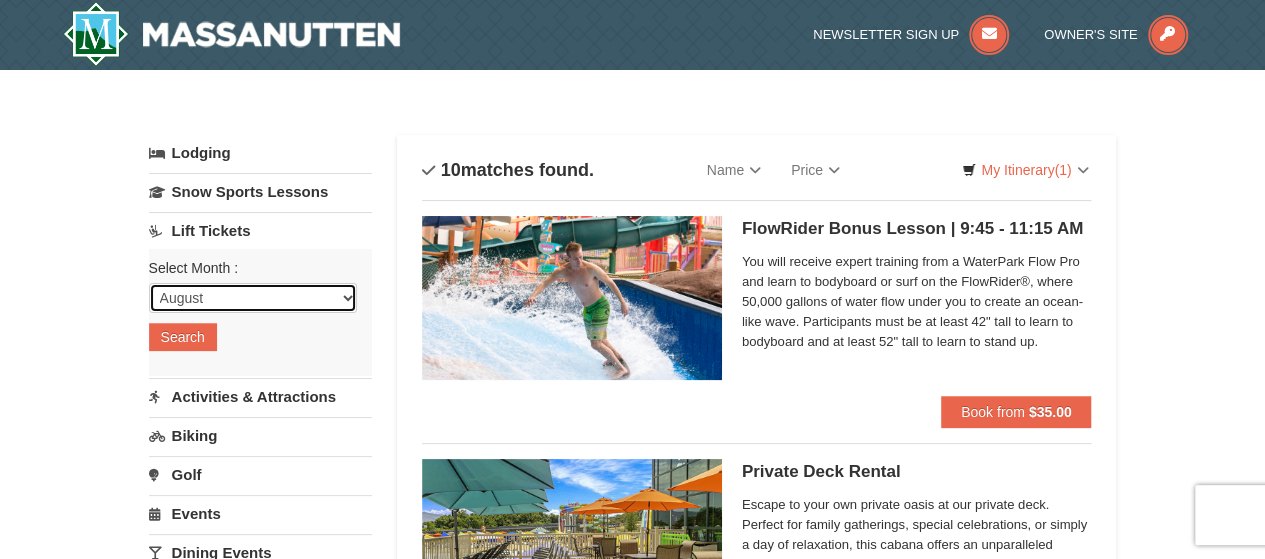 click on "August  September  October  November  December  January  February  March  April  May  June  July" at bounding box center [253, 298] 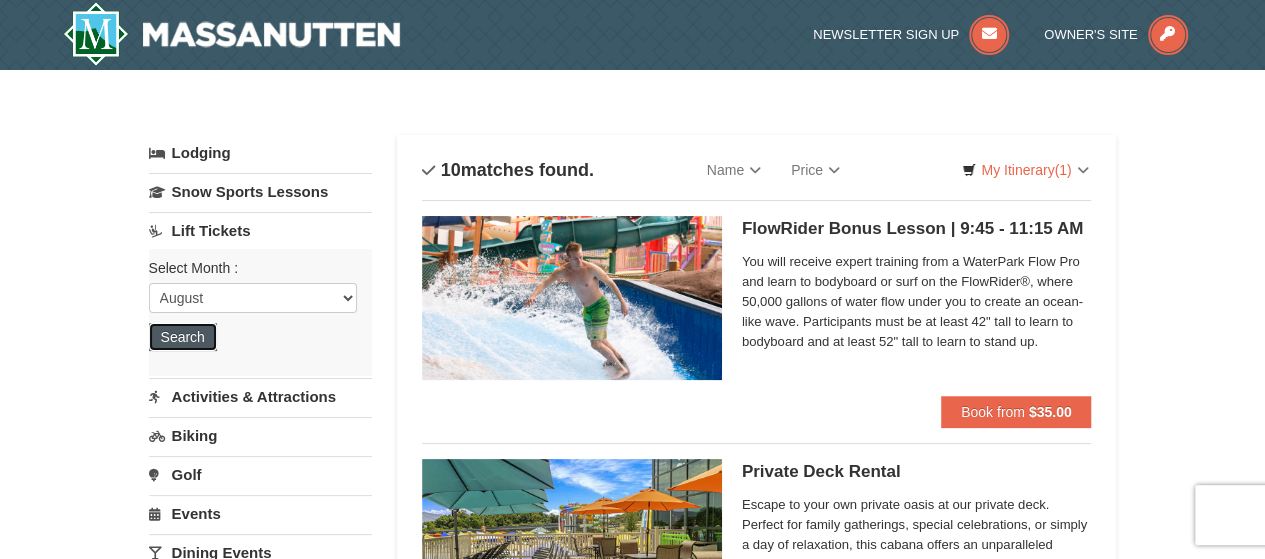 click on "Search" at bounding box center (183, 337) 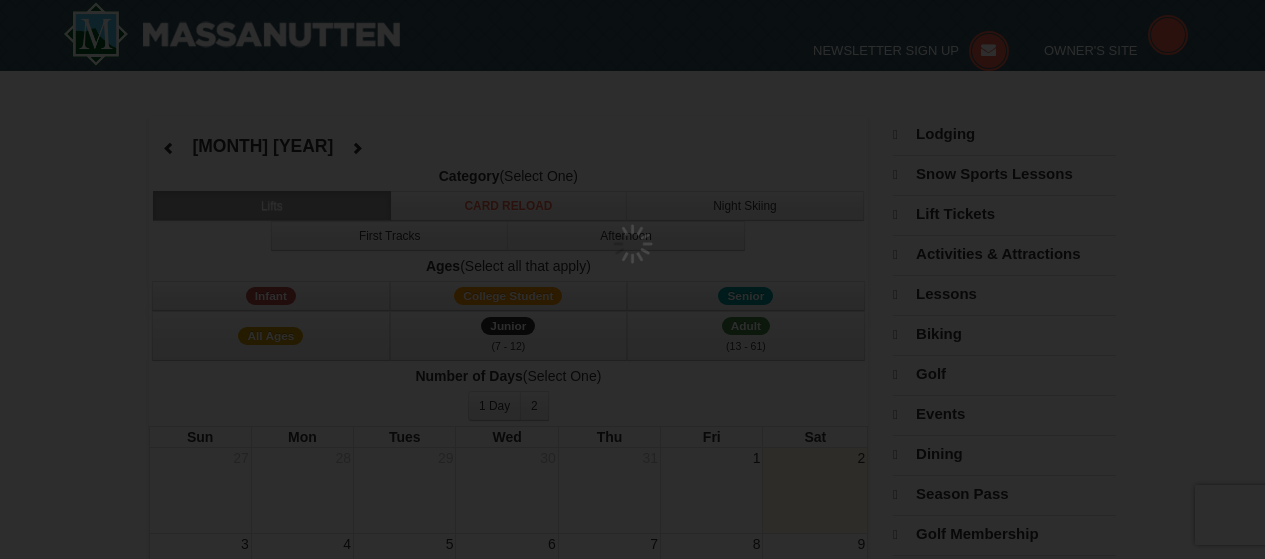 select on "8" 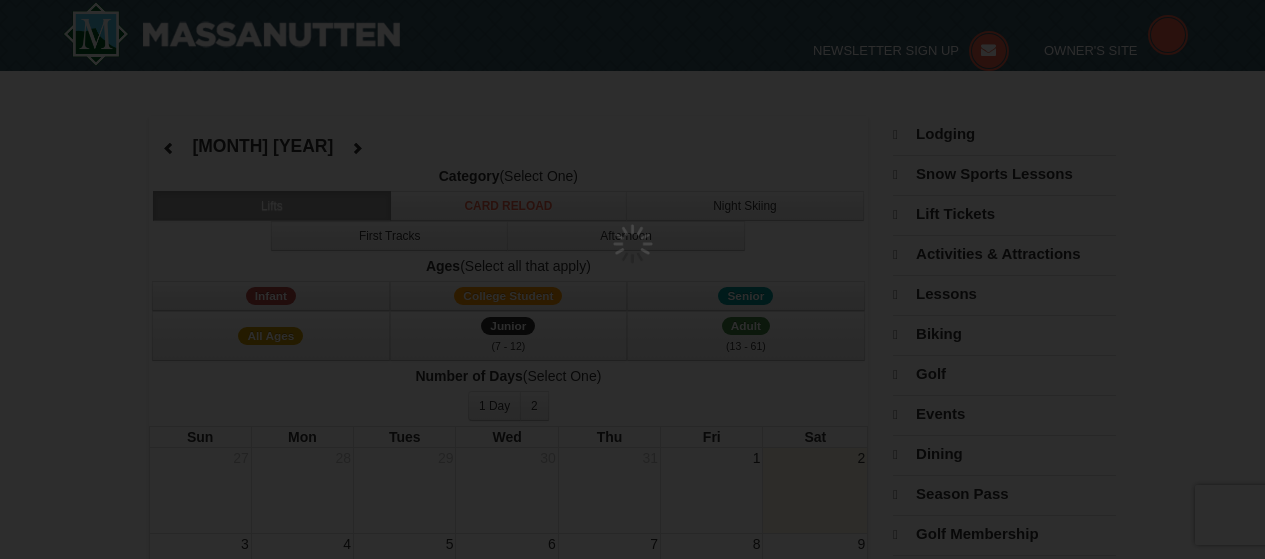 scroll, scrollTop: 0, scrollLeft: 0, axis: both 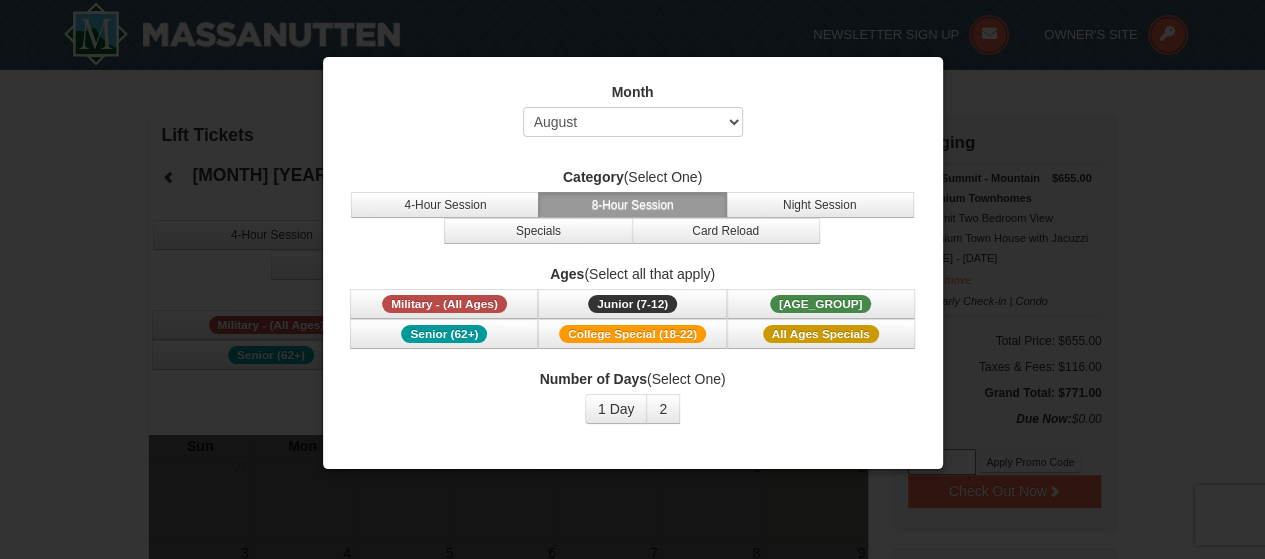 click at bounding box center (632, 279) 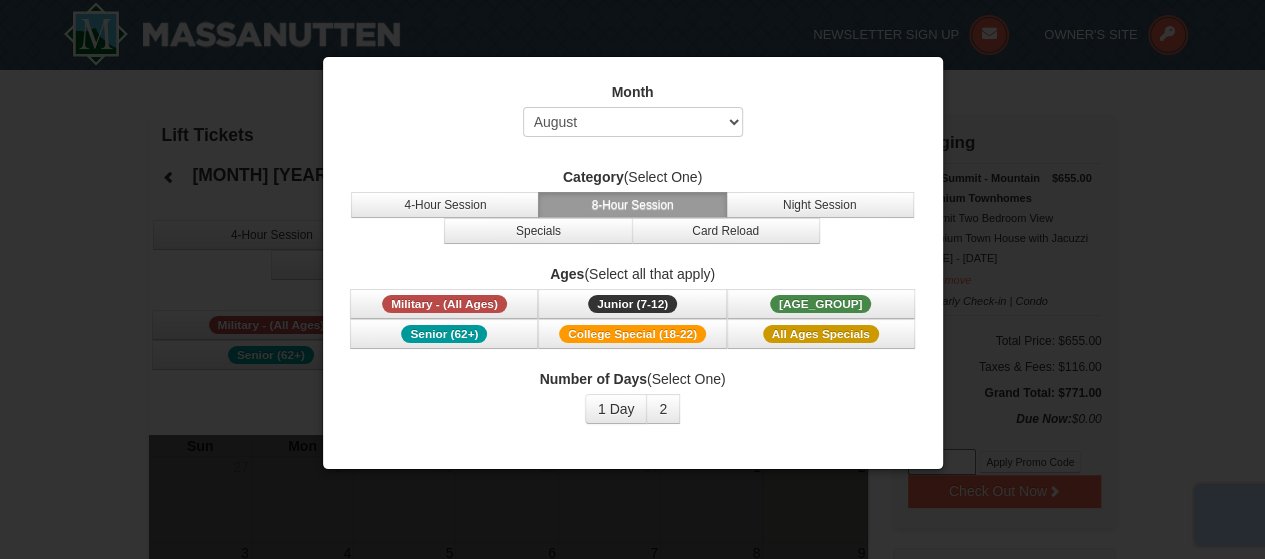 click at bounding box center (632, 279) 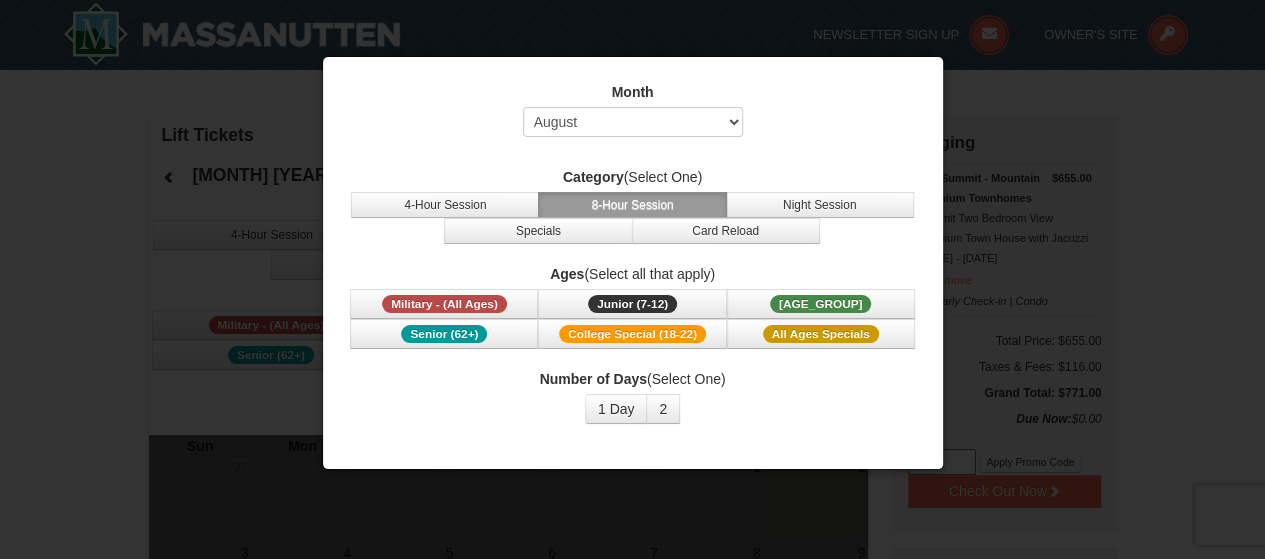 drag, startPoint x: 912, startPoint y: 75, endPoint x: 1116, endPoint y: 71, distance: 204.03922 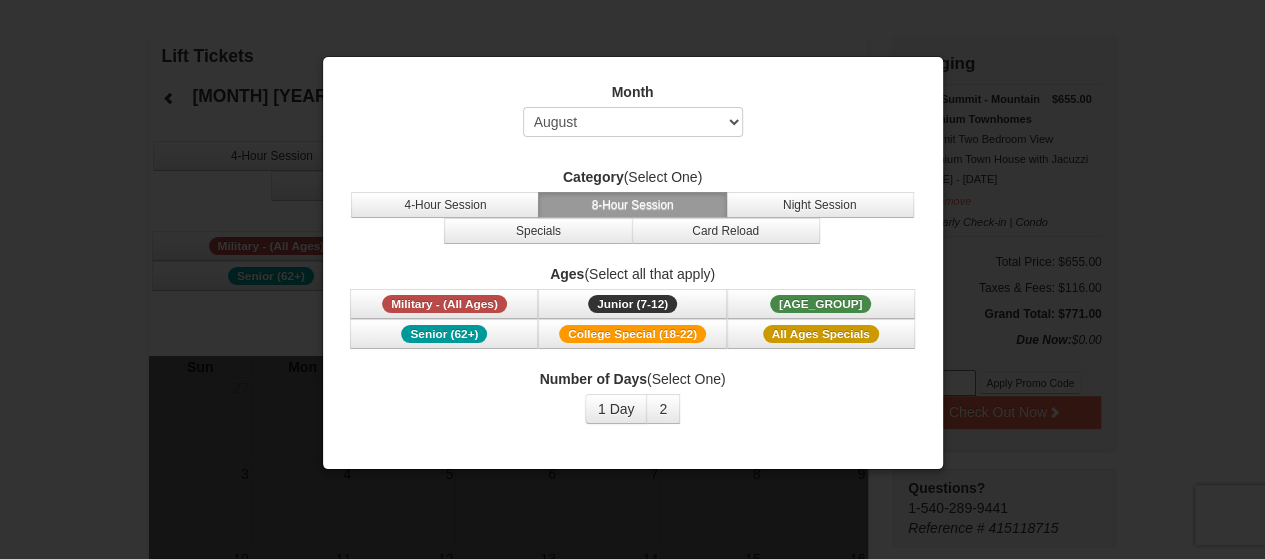 scroll, scrollTop: 0, scrollLeft: 0, axis: both 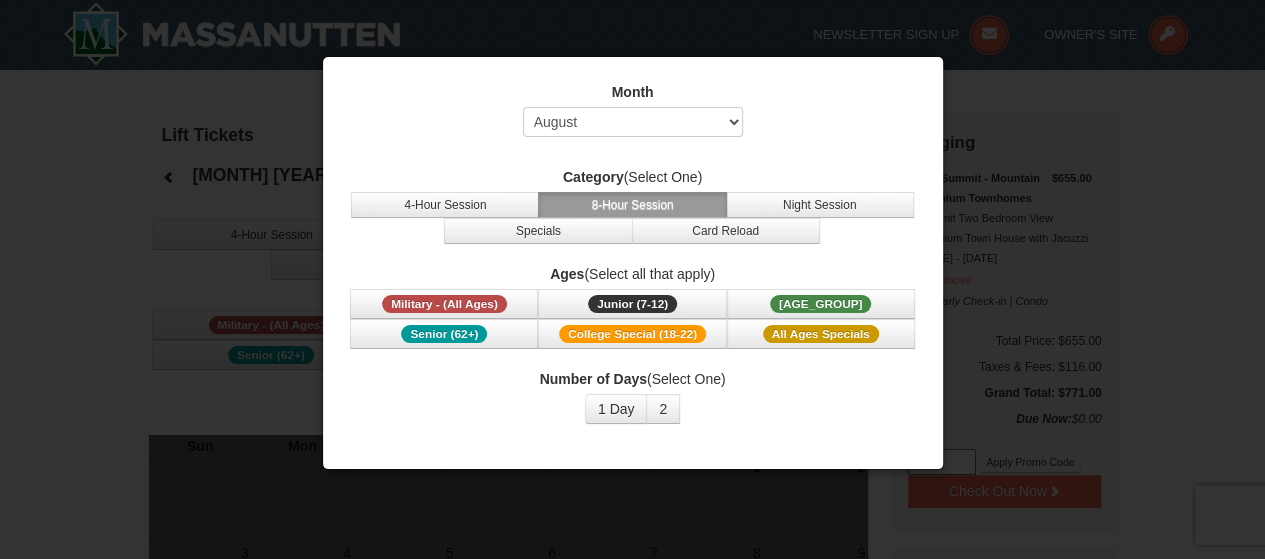 click at bounding box center (632, 279) 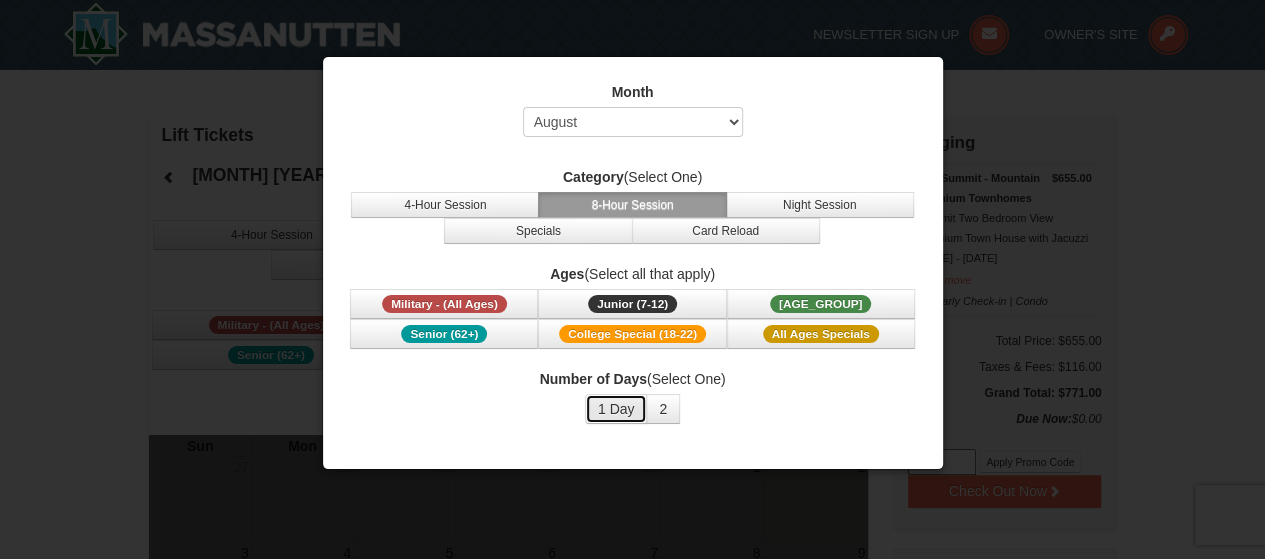 click on "1 Day" at bounding box center [616, 409] 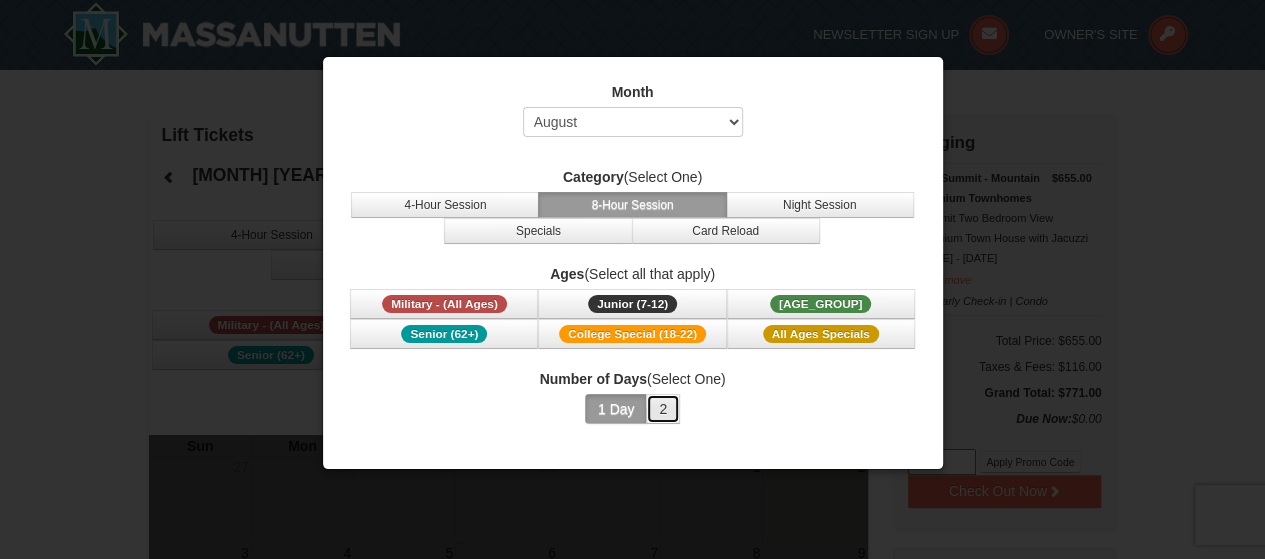 click on "2" at bounding box center [663, 409] 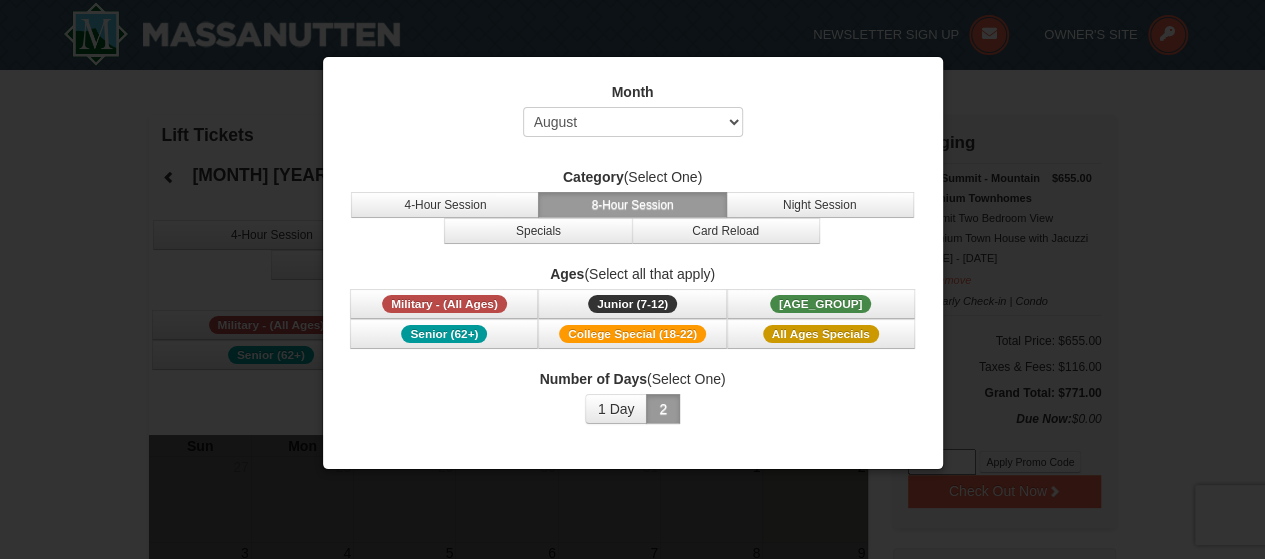 click on "2" at bounding box center [663, 409] 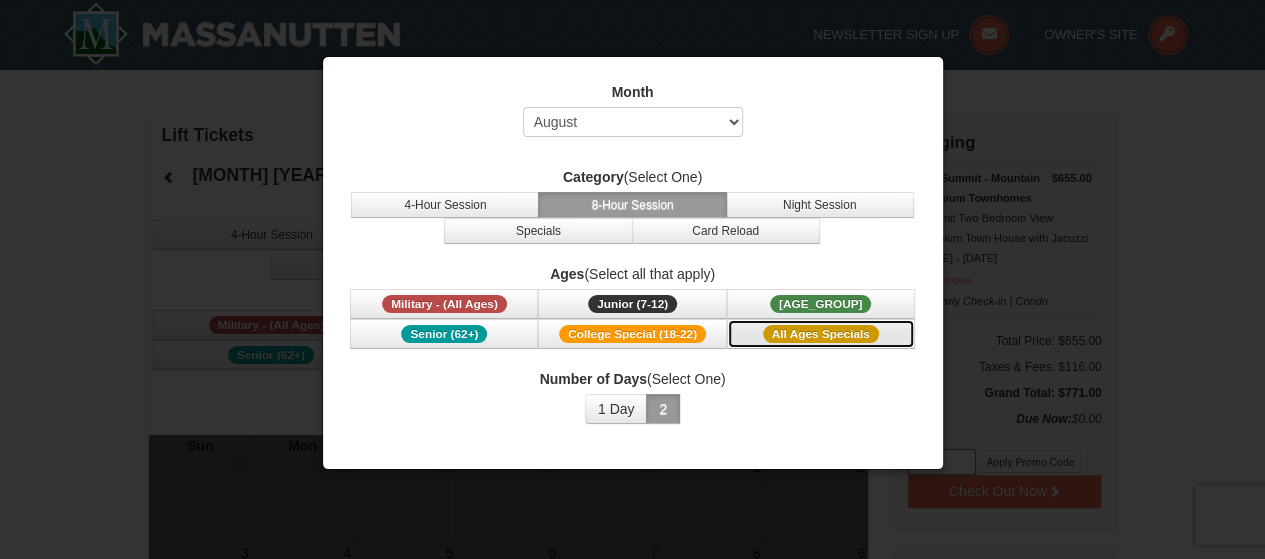 click on "All Ages Specials" at bounding box center [821, 334] 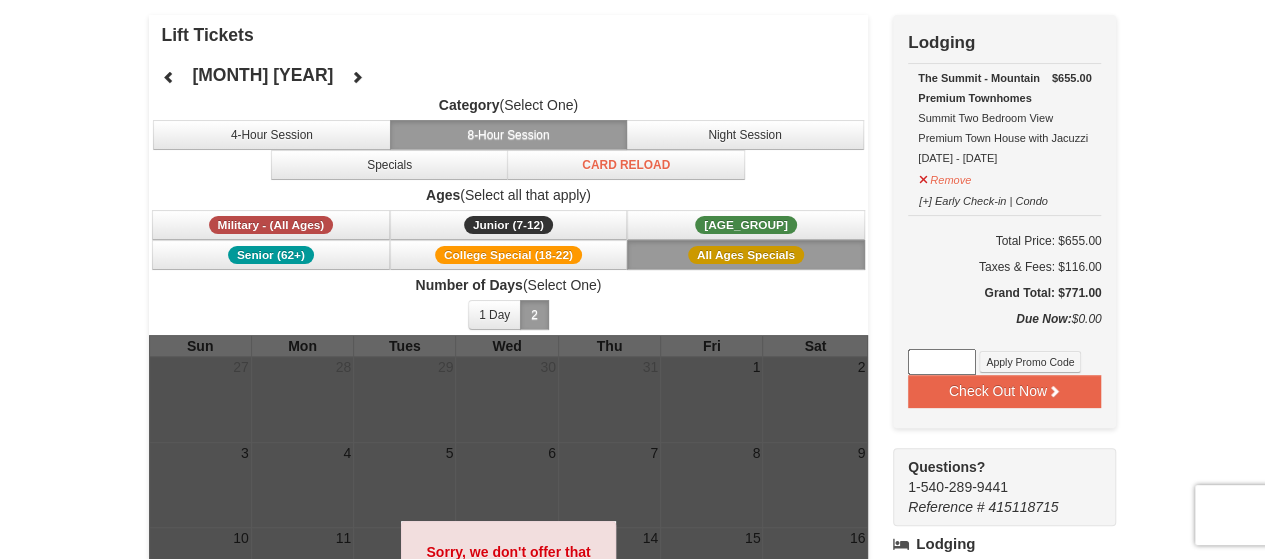 scroll, scrollTop: 0, scrollLeft: 0, axis: both 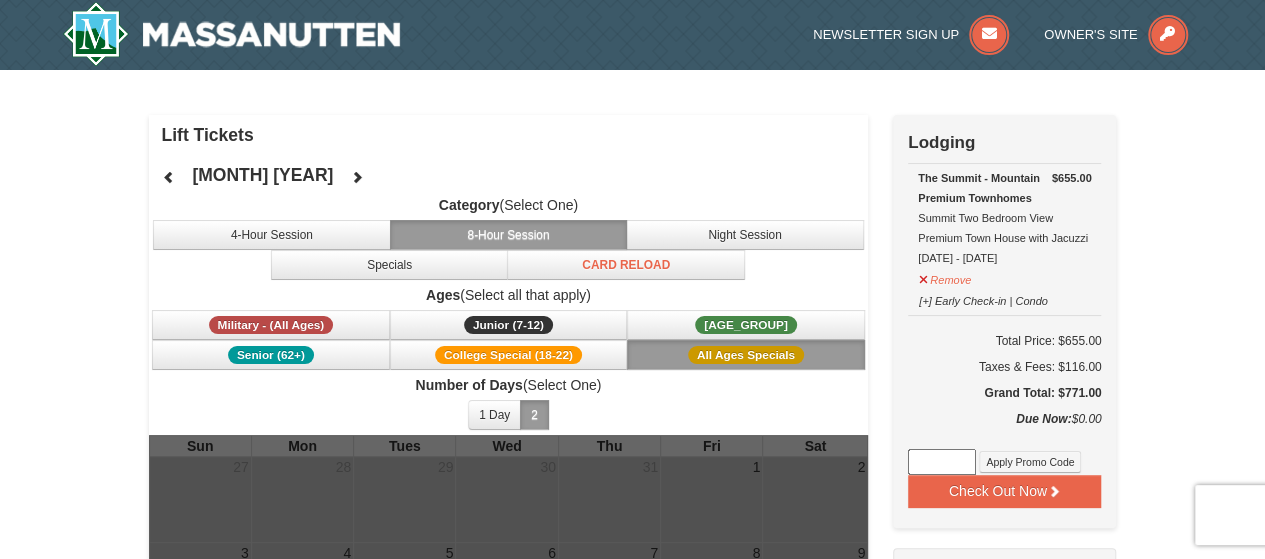 click on "×
Lift Tickets
August 2025
Category (Select One)
4-Hour Session 8-Hour Session Night Session Specials Card Reload
Ages  (Select all that apply)
2" at bounding box center (632, 613) 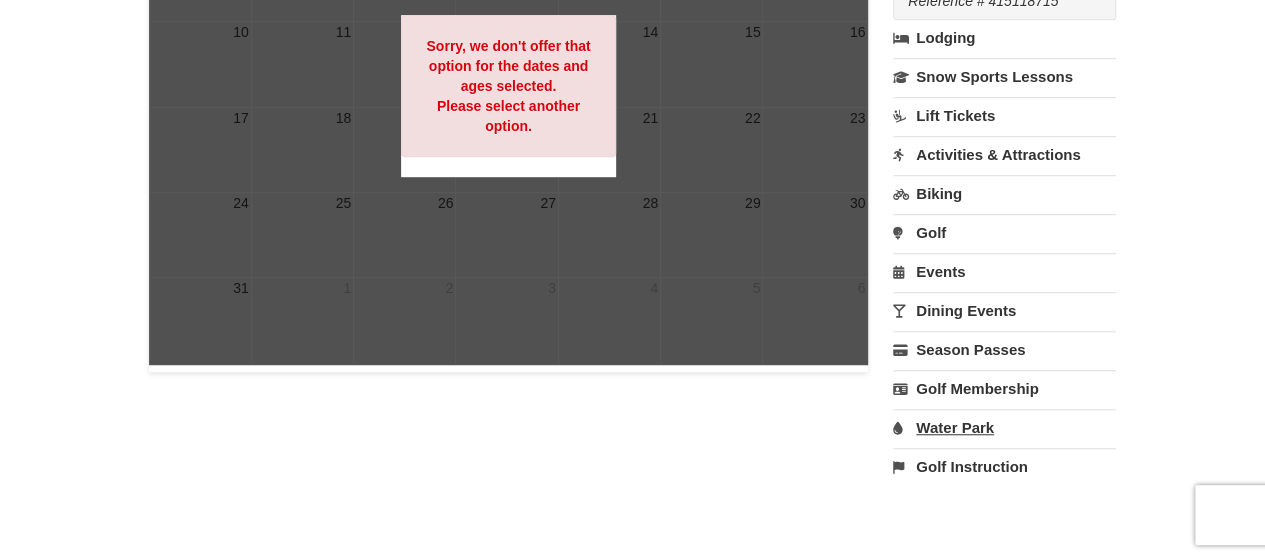 scroll, scrollTop: 600, scrollLeft: 0, axis: vertical 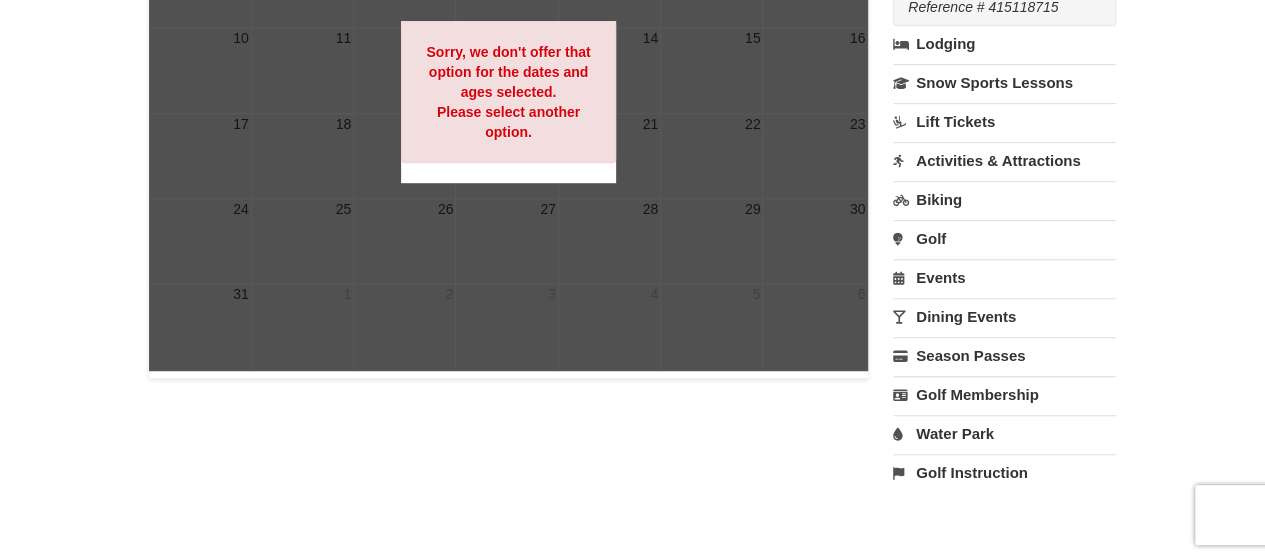 click on "Activities & Attractions" at bounding box center [1004, 160] 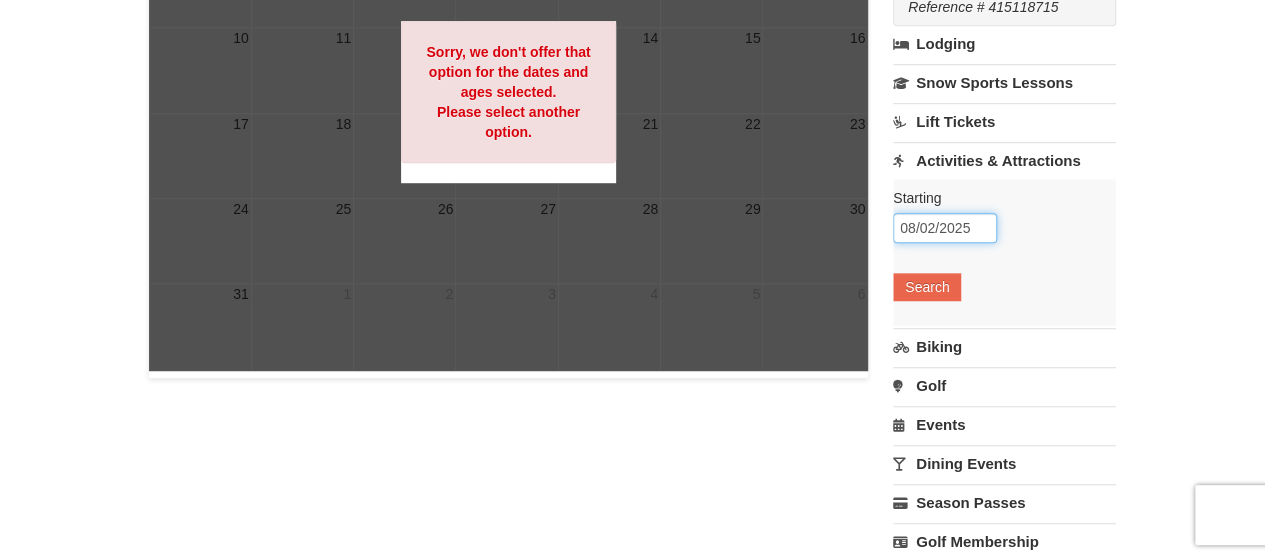 click on "08/02/2025" at bounding box center [945, 228] 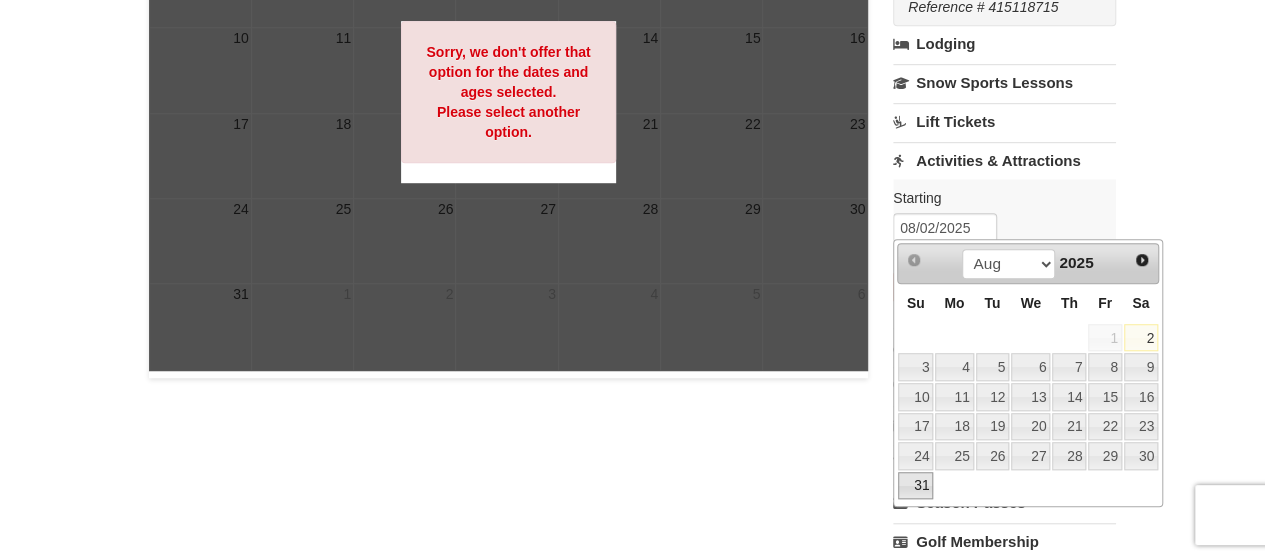 click on "31" at bounding box center (915, 486) 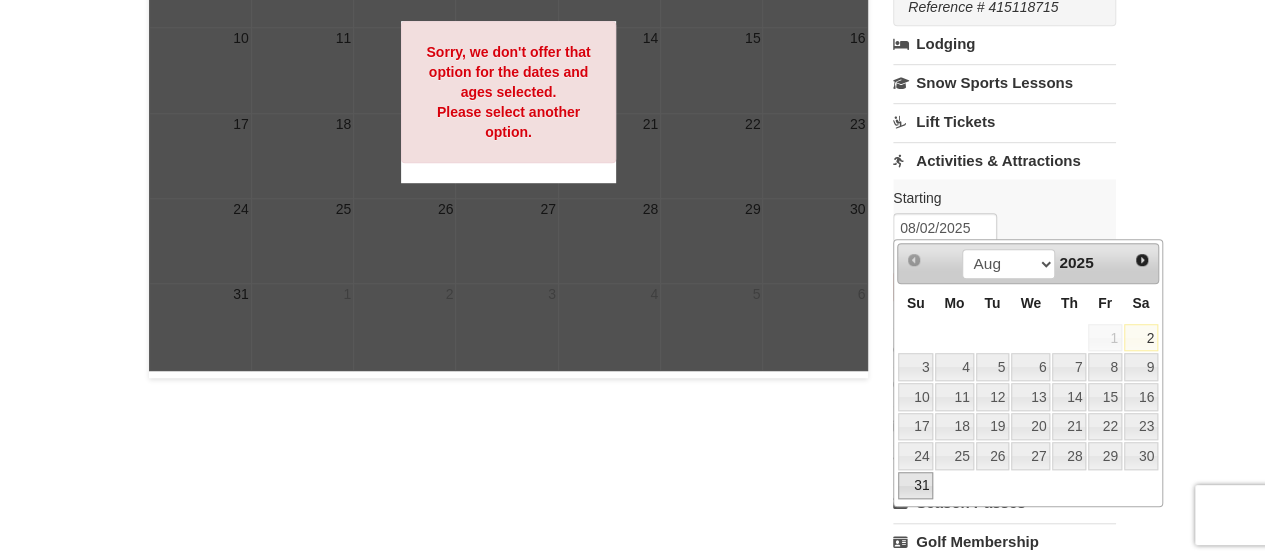 type on "[DATE]" 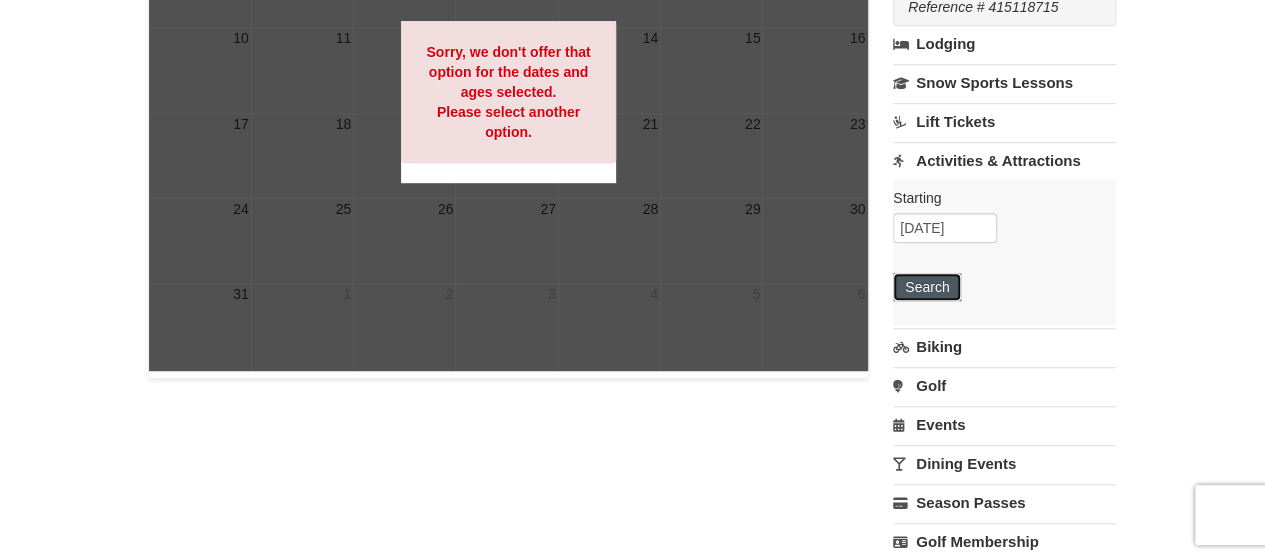 click on "Search" at bounding box center (927, 287) 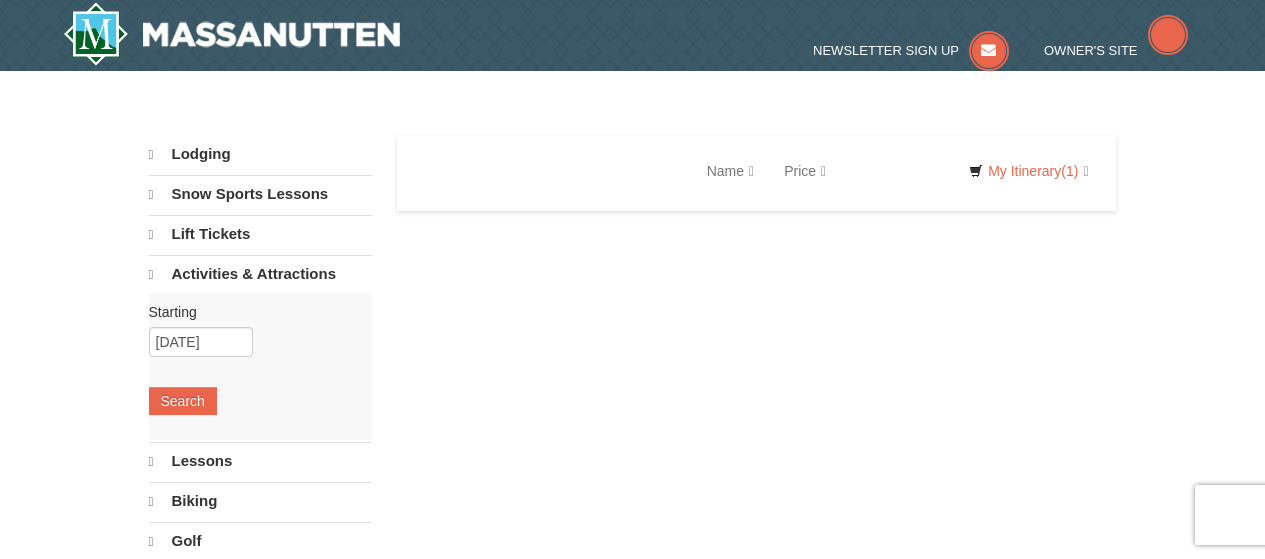 scroll, scrollTop: 0, scrollLeft: 0, axis: both 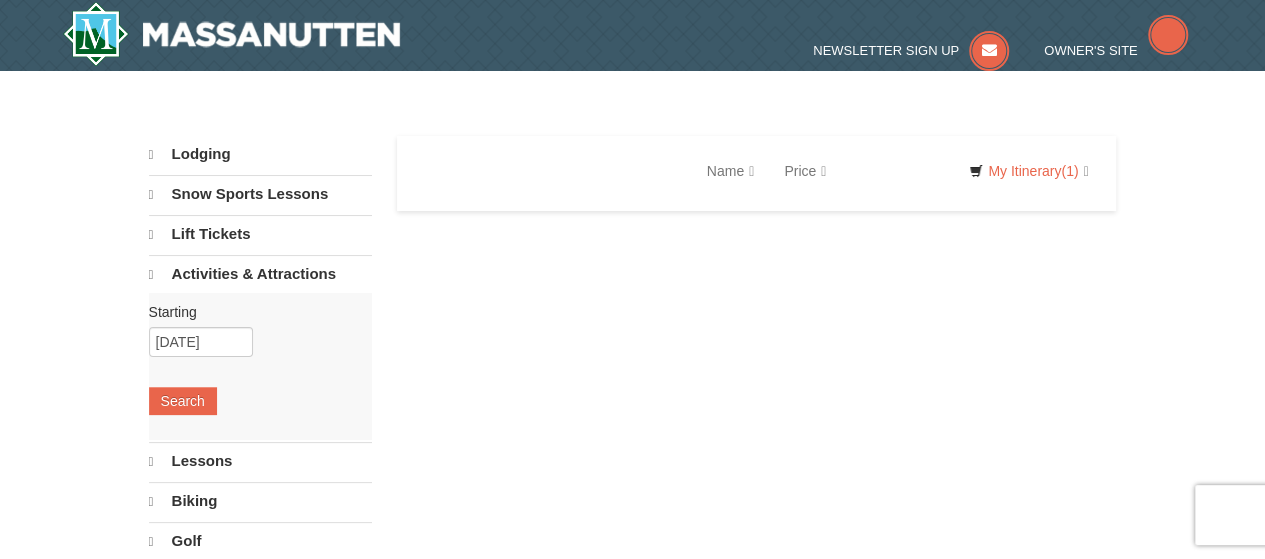 select on "8" 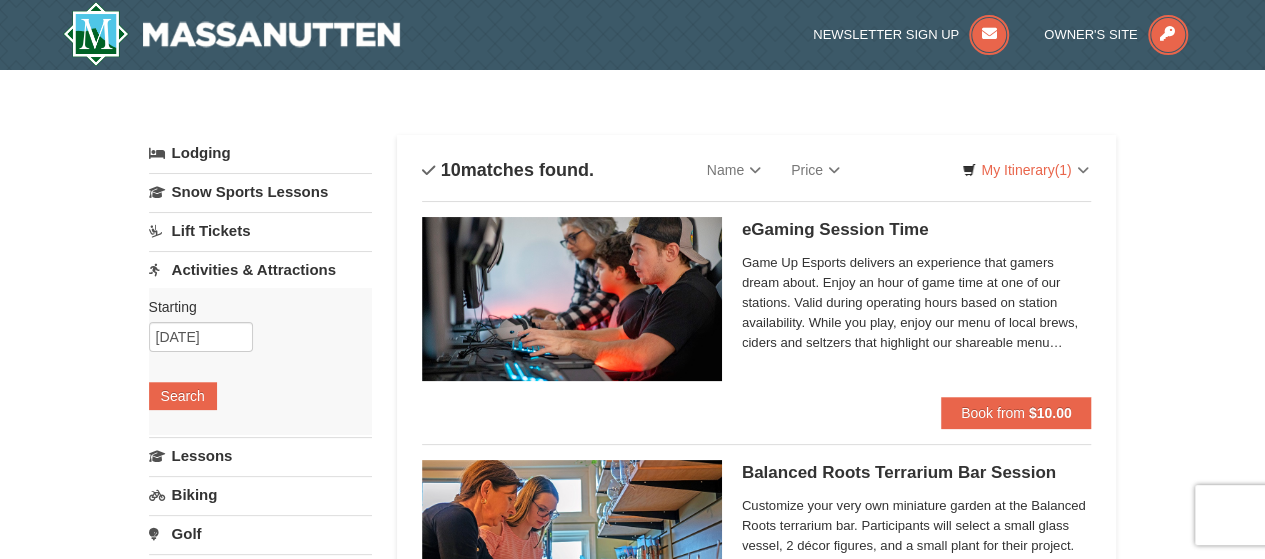 scroll, scrollTop: 0, scrollLeft: 0, axis: both 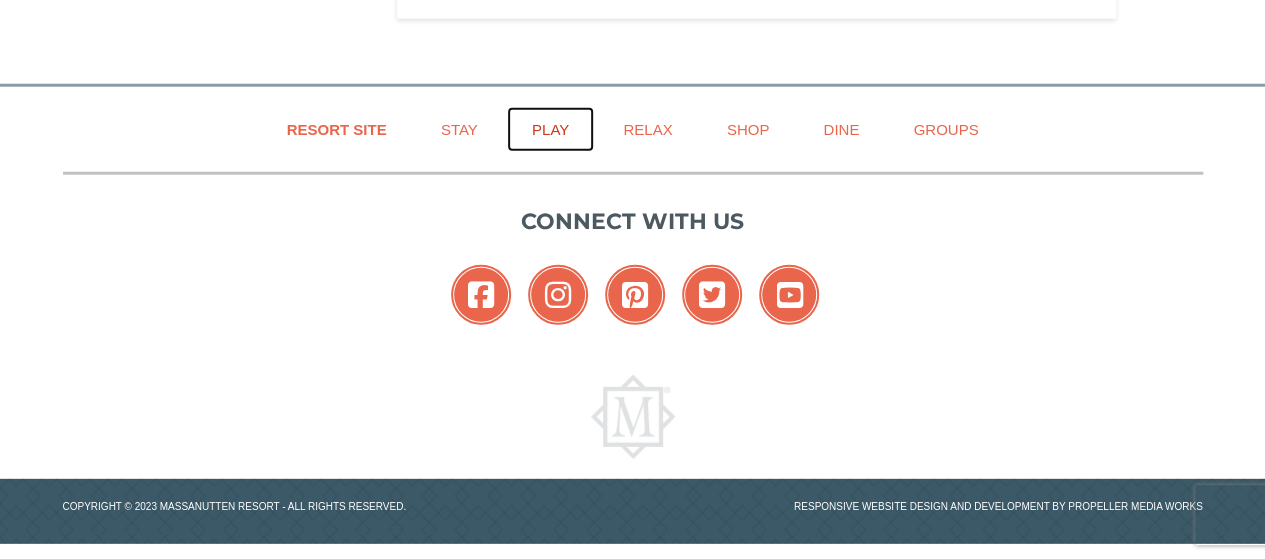 click on "Play" at bounding box center (550, 129) 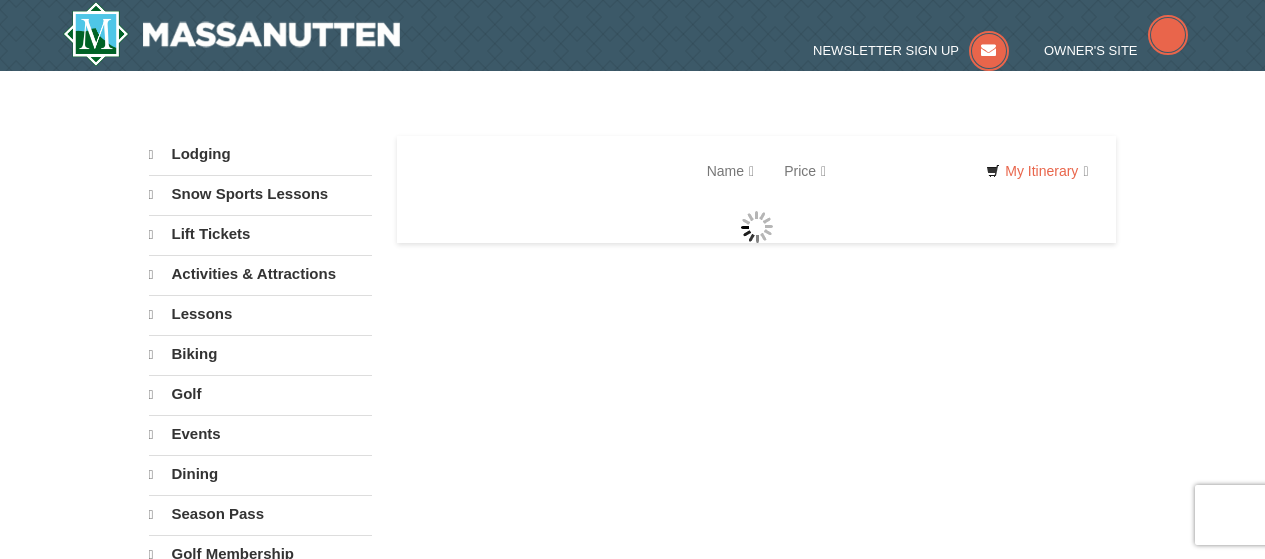 scroll, scrollTop: 0, scrollLeft: 0, axis: both 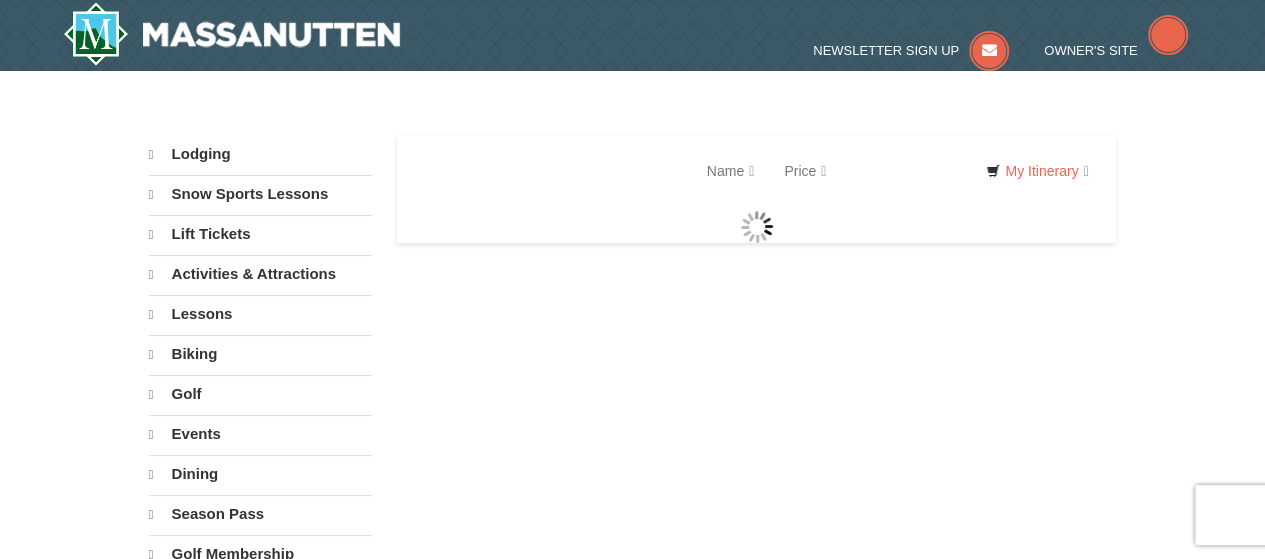 select on "8" 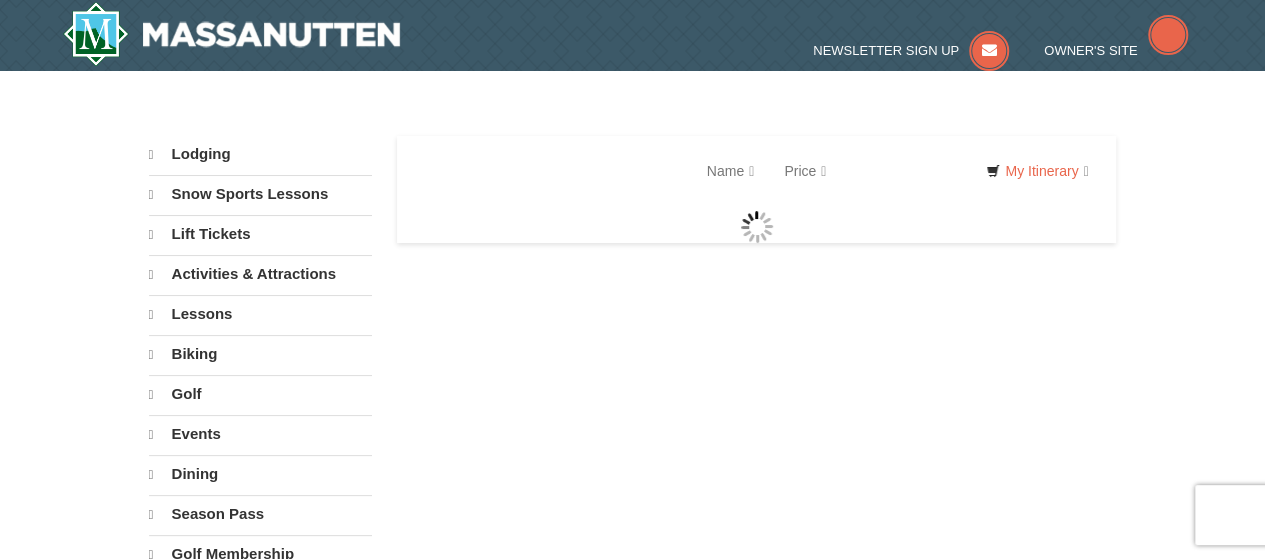 select on "8" 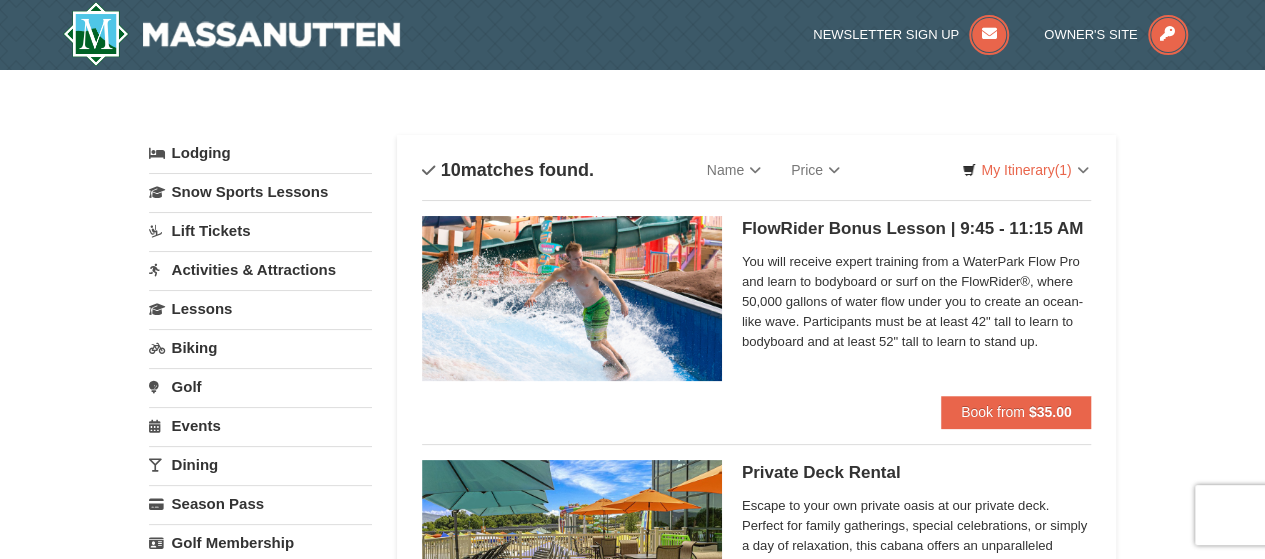 scroll, scrollTop: 0, scrollLeft: 0, axis: both 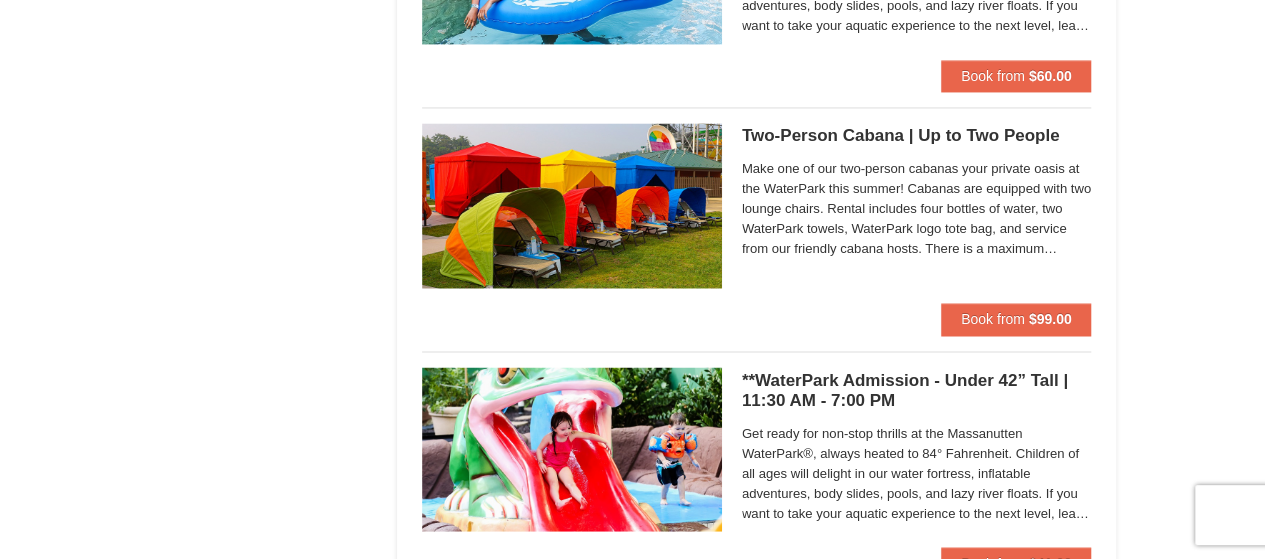 drag, startPoint x: 1186, startPoint y: 181, endPoint x: 1184, endPoint y: 313, distance: 132.01515 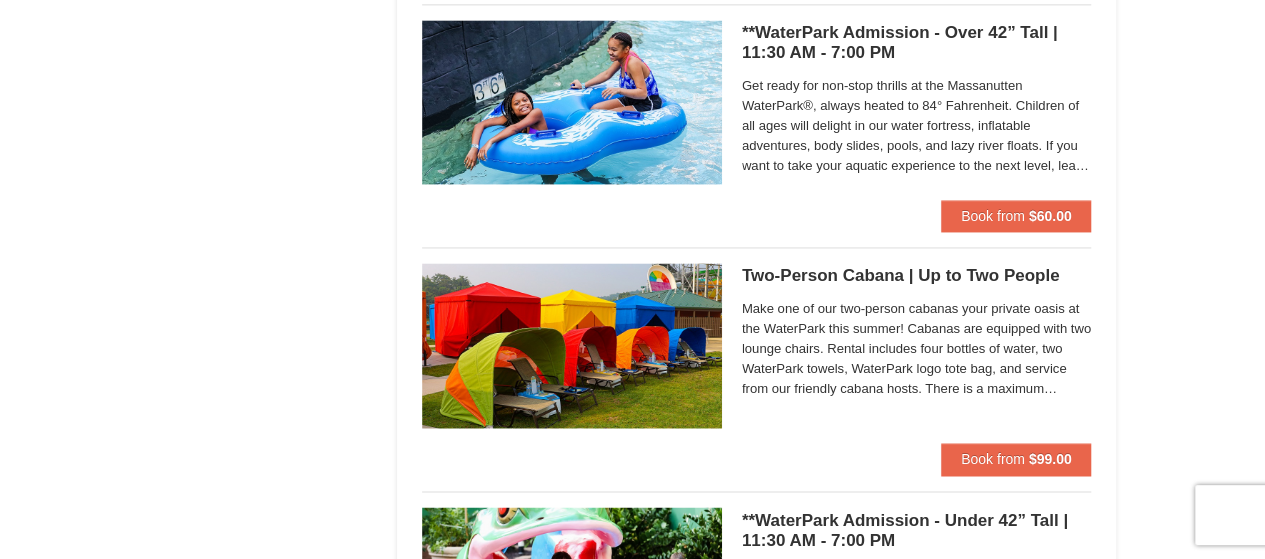 drag, startPoint x: 1189, startPoint y: 296, endPoint x: 1187, endPoint y: 208, distance: 88.02273 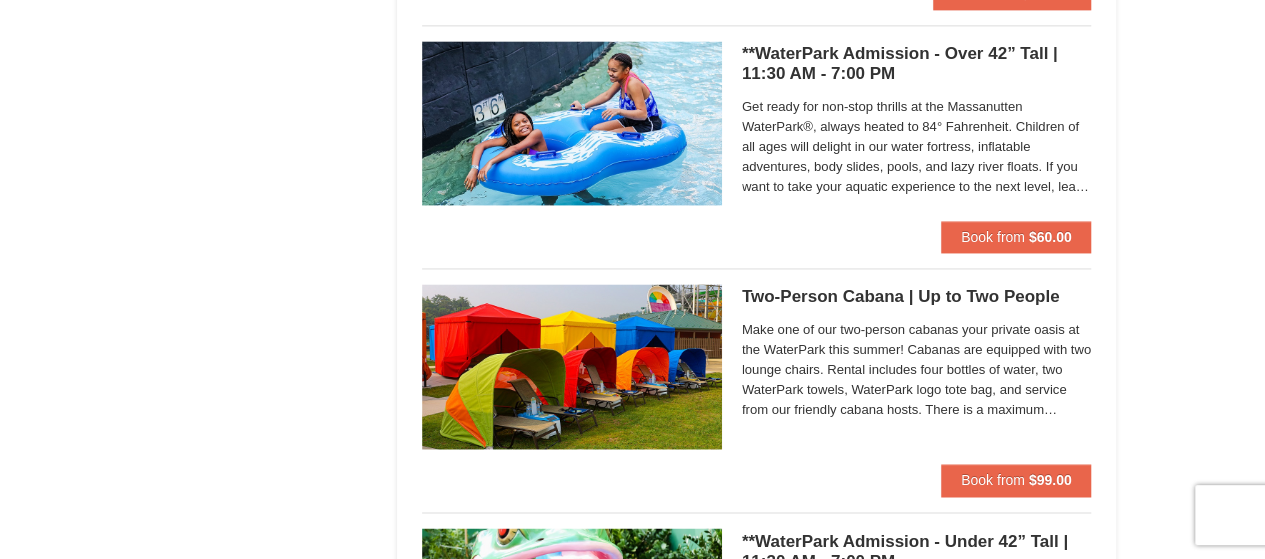 click at bounding box center [572, 123] 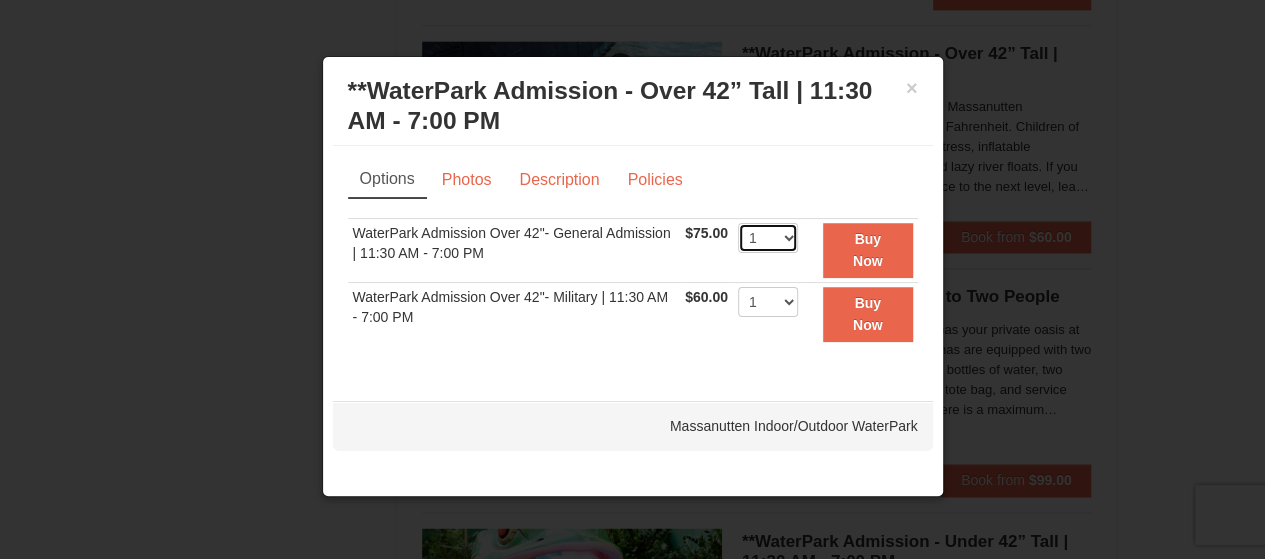 click on "1
2
3
4
5
6
7
8
9
10
11
12
13
14
15
16
17
18
19
20
21 22" at bounding box center [768, 238] 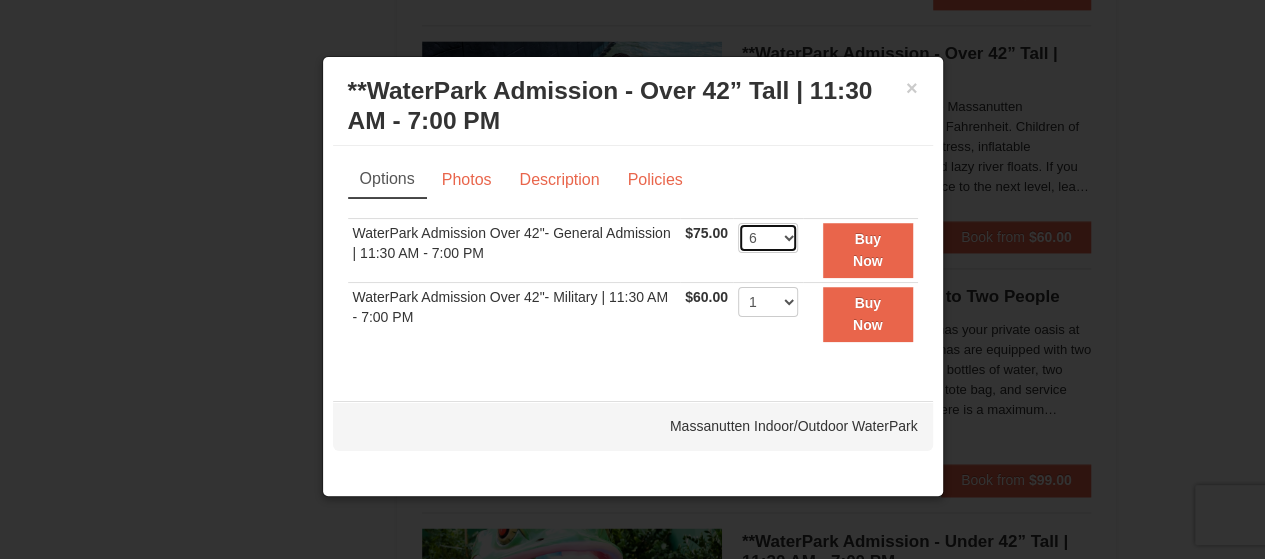 click on "1
2
3
4
5
6
7
8
9
10
11
12
13
14
15
16
17
18
19
20
21 22" at bounding box center [768, 238] 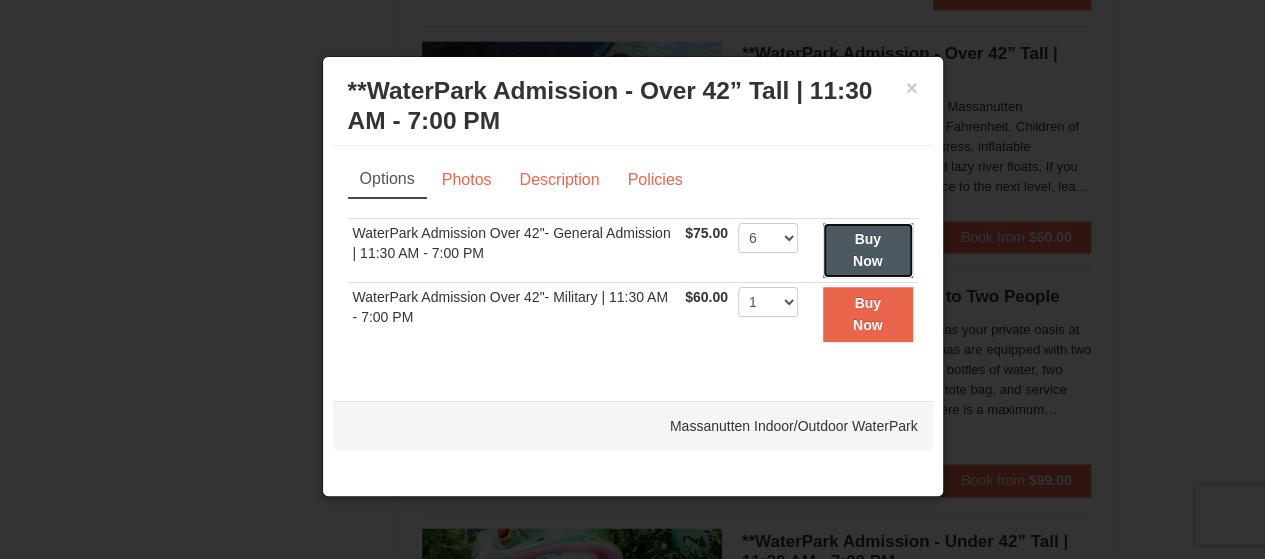 click on "Buy Now" at bounding box center [868, 250] 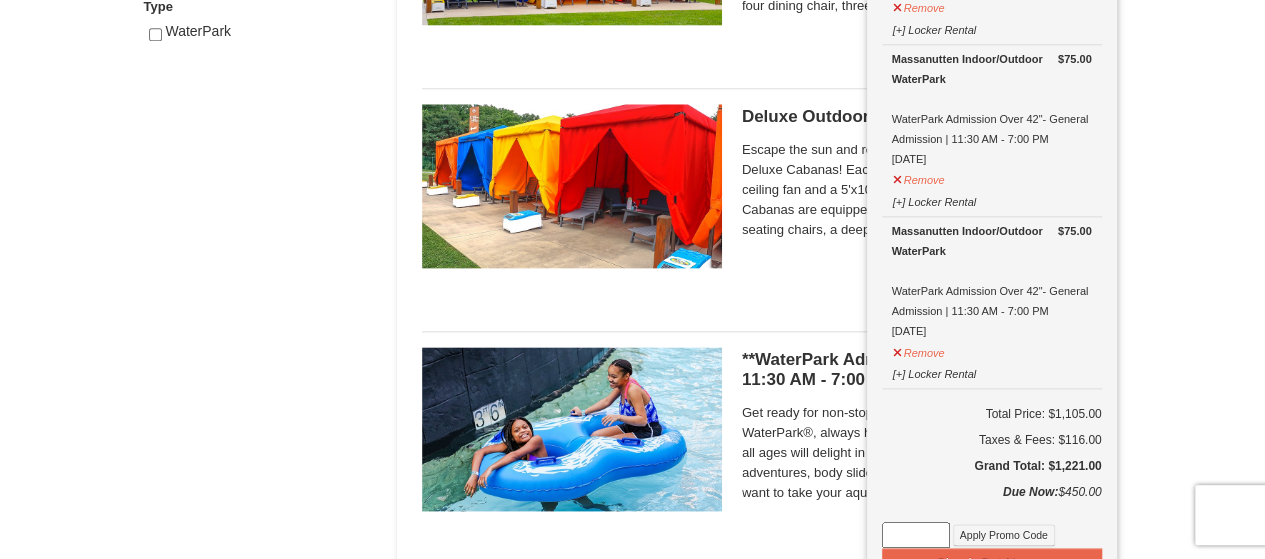 scroll, scrollTop: 1106, scrollLeft: 0, axis: vertical 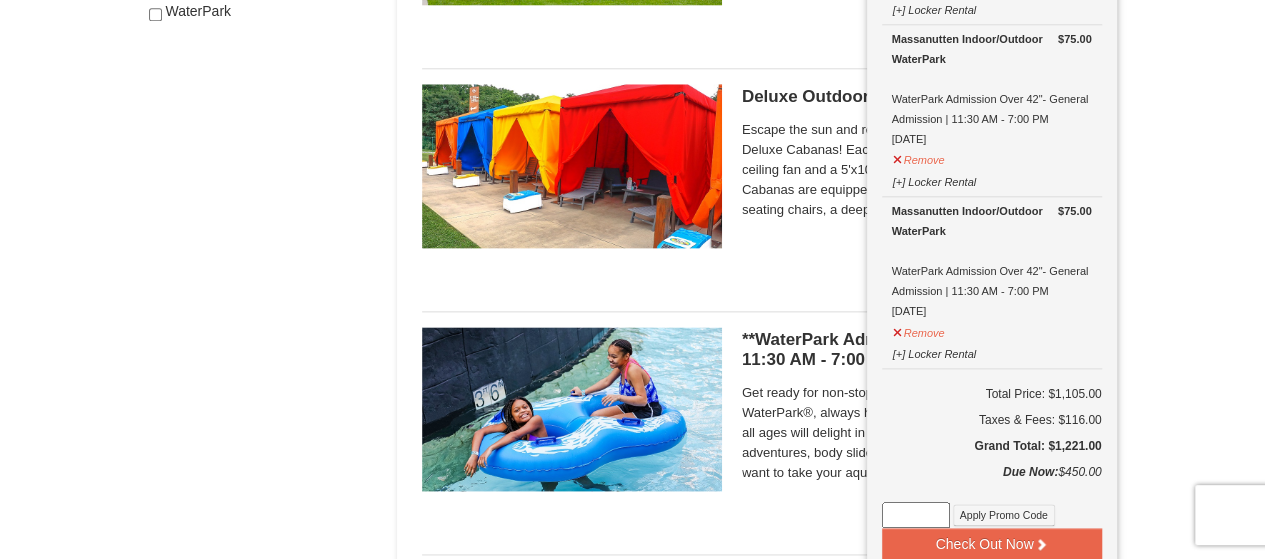 click on "×
Categories
List
Filter
My Itinerary (7)
Check Out Now
Lodging
$655.00
The Summit - Mountain Premium Townhomes
Summit Two Bedroom View Premium Town House with Jacuzzi
[DATE] - [DATE]" at bounding box center (632, 273) 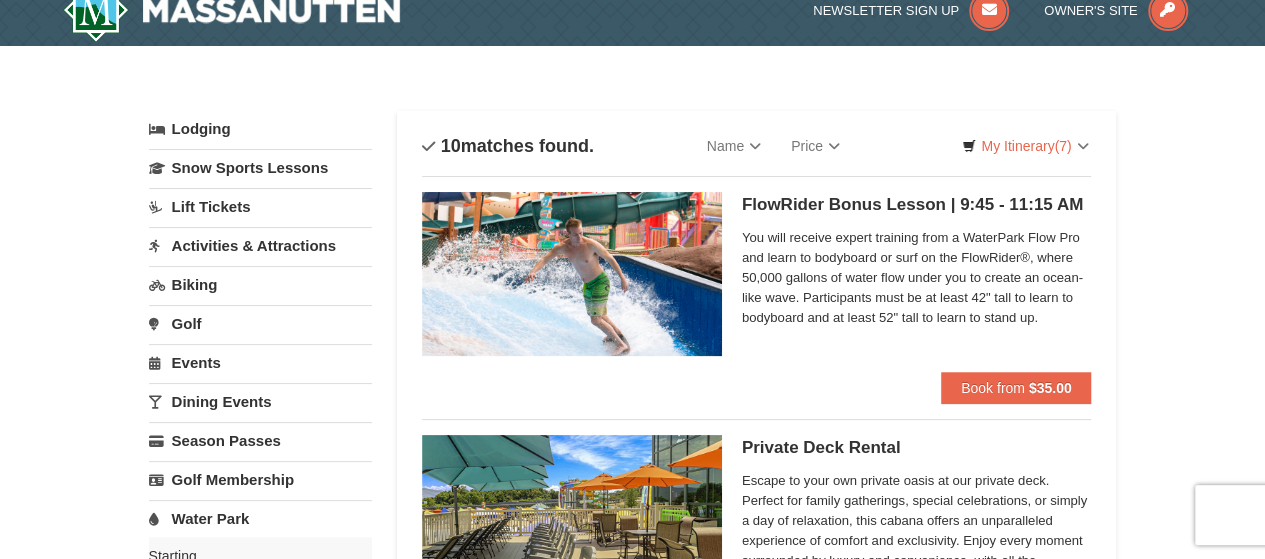scroll, scrollTop: 0, scrollLeft: 0, axis: both 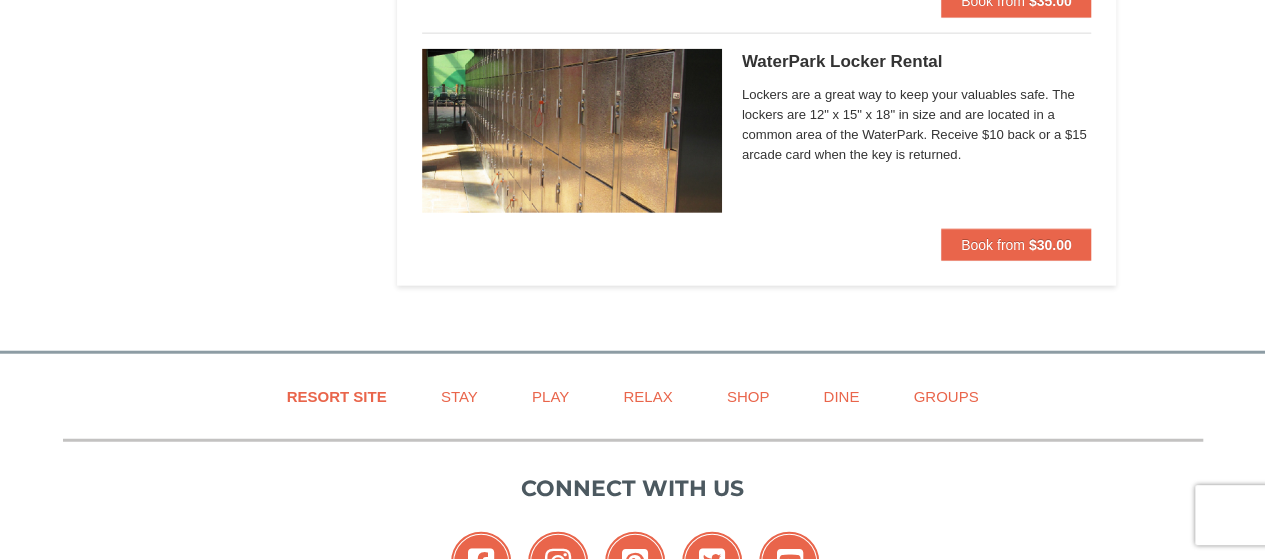 drag, startPoint x: 1154, startPoint y: 371, endPoint x: 1151, endPoint y: 538, distance: 167.02695 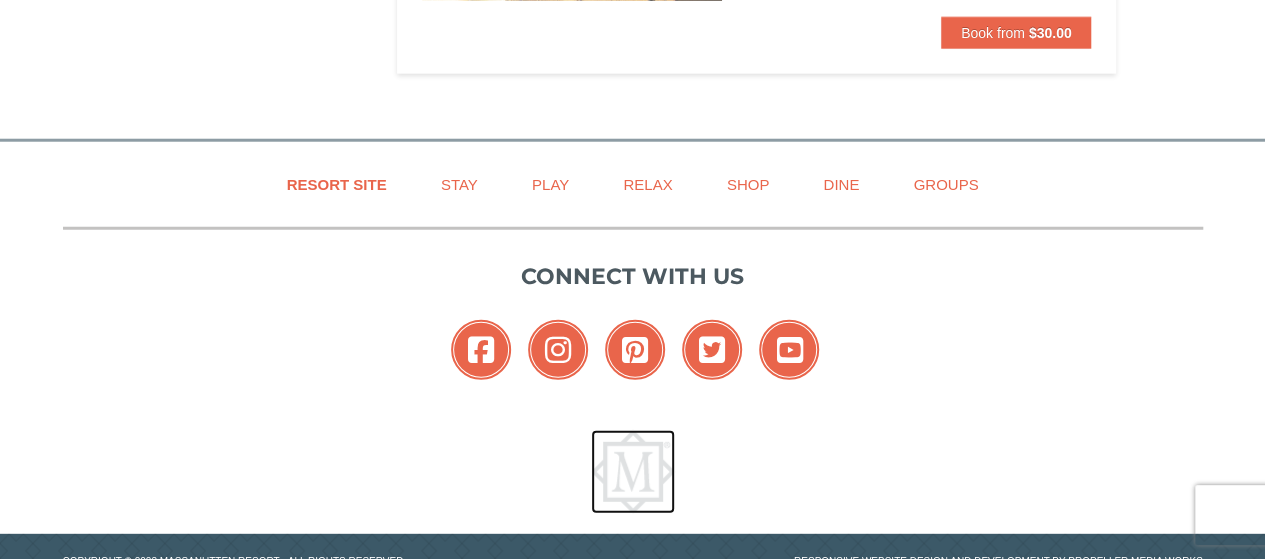 scroll, scrollTop: 2525, scrollLeft: 0, axis: vertical 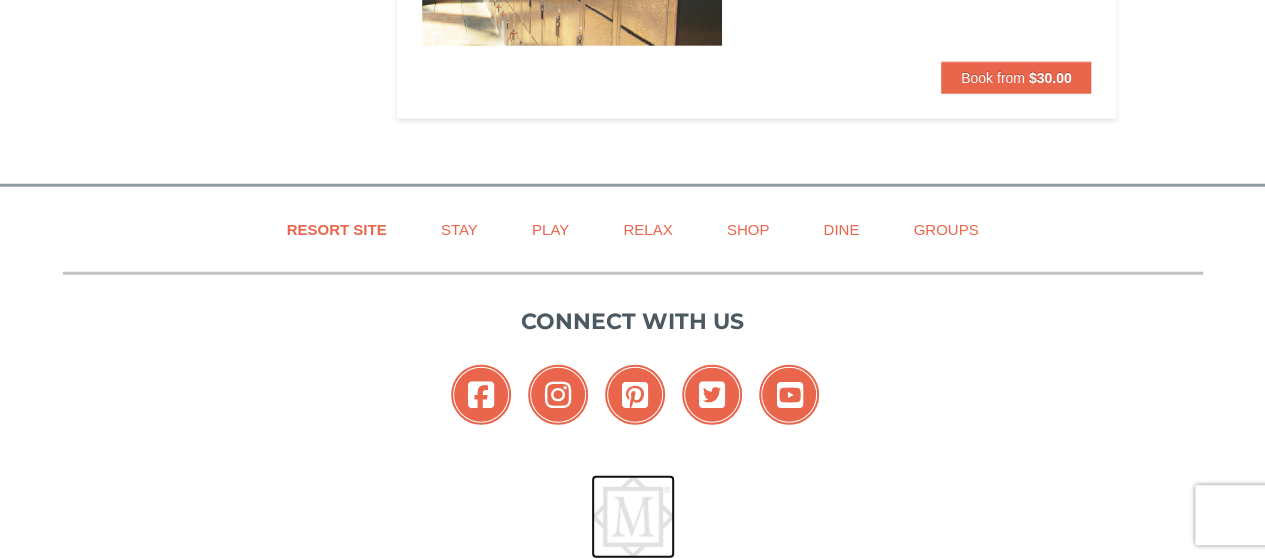 drag, startPoint x: 1144, startPoint y: 431, endPoint x: 1212, endPoint y: 85, distance: 352.61877 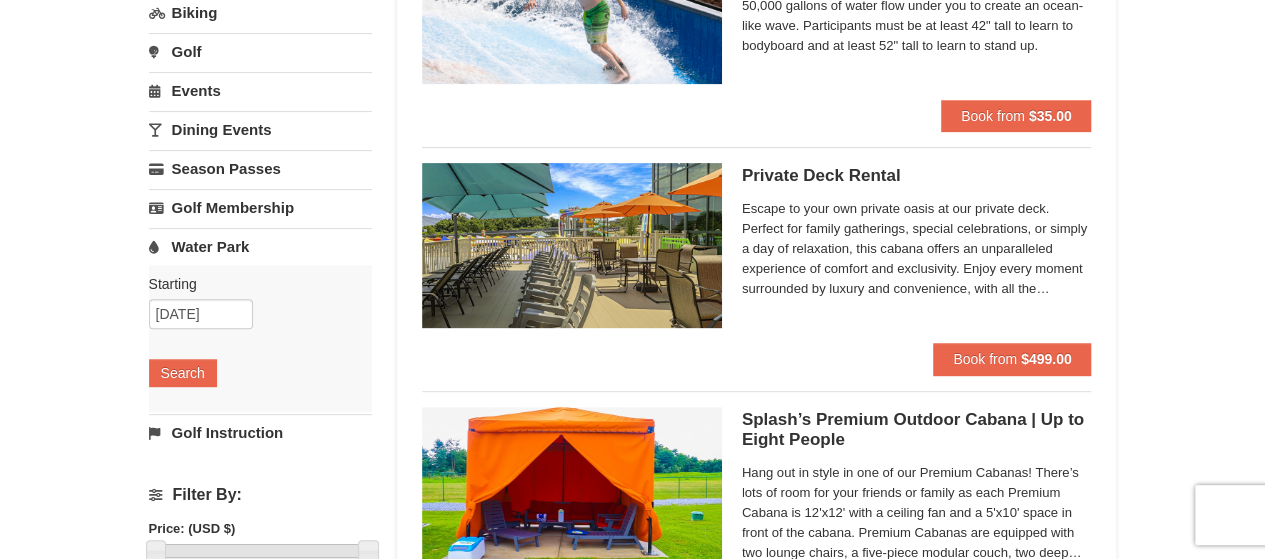 scroll, scrollTop: 0, scrollLeft: 0, axis: both 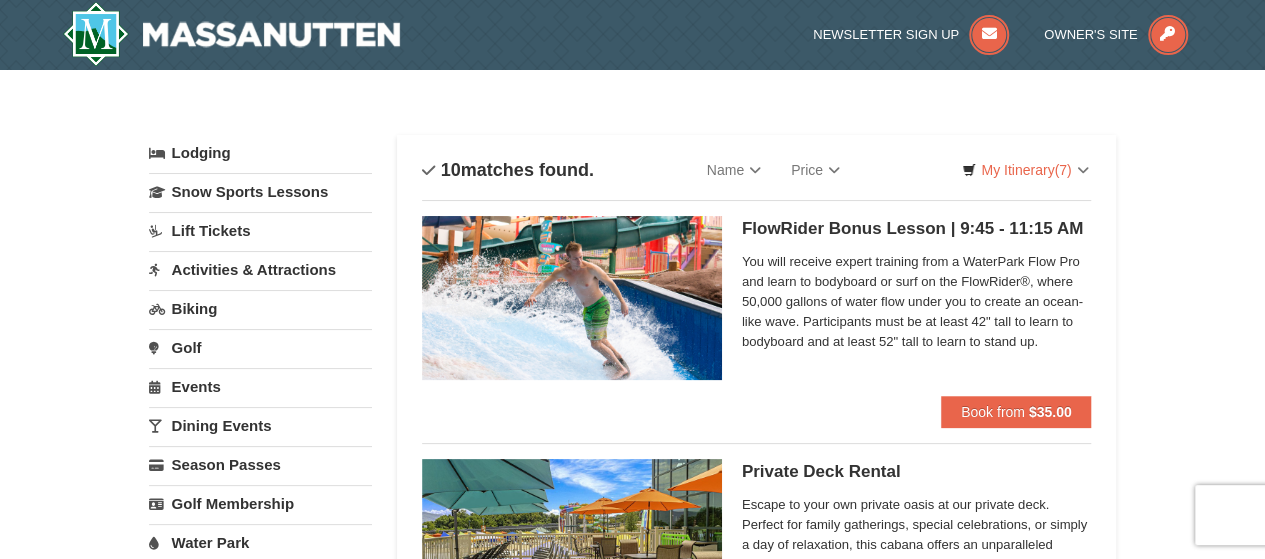 drag, startPoint x: 1126, startPoint y: 393, endPoint x: 1148, endPoint y: 52, distance: 341.70895 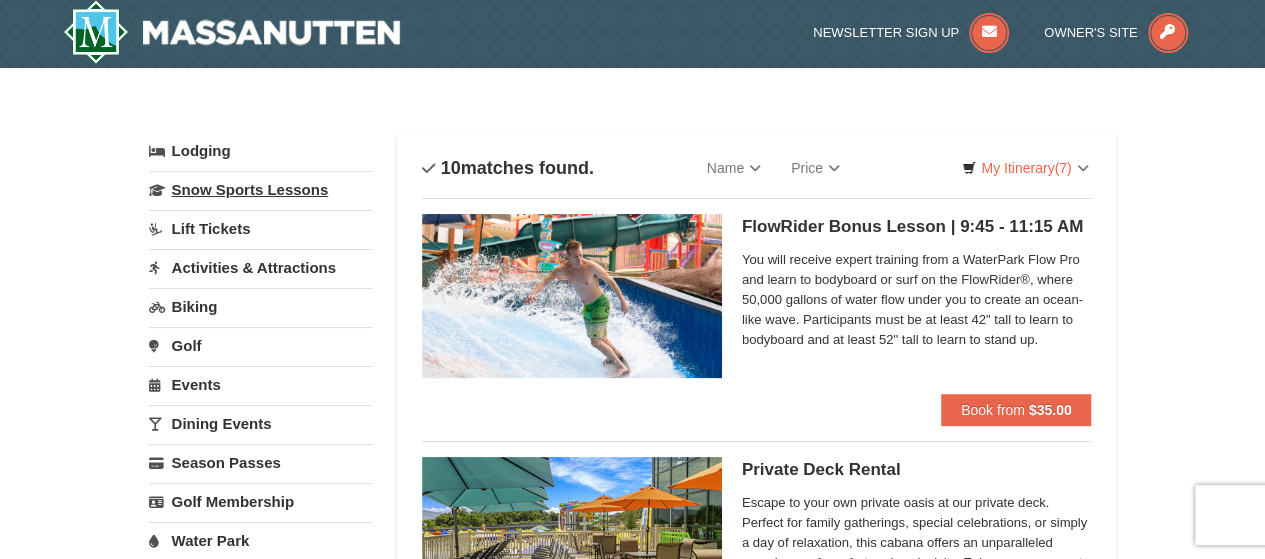 scroll, scrollTop: 0, scrollLeft: 0, axis: both 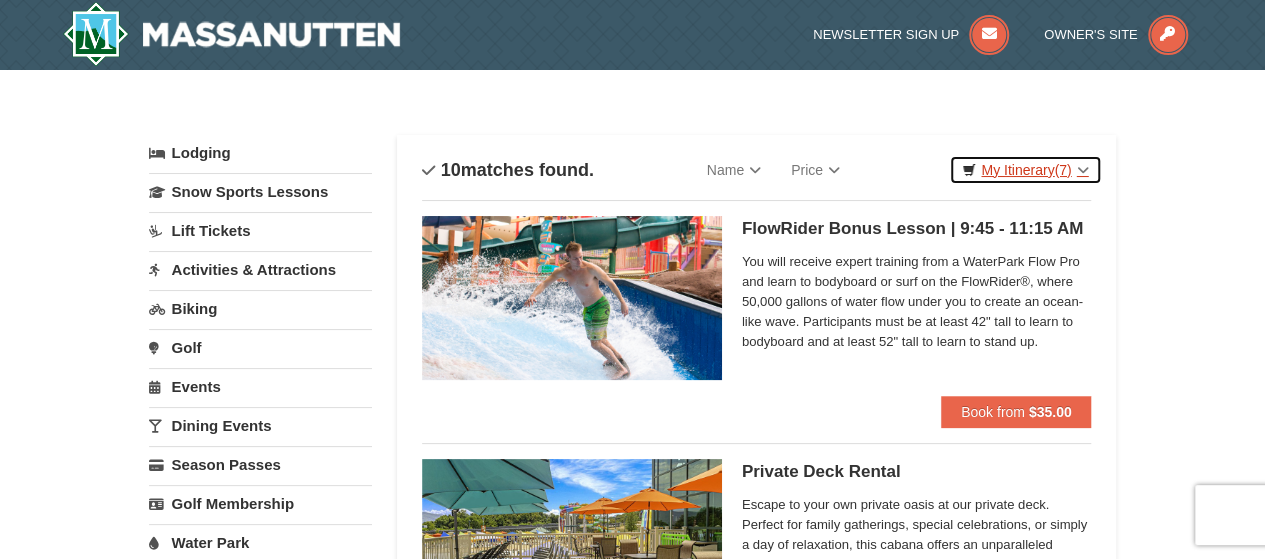 click on "My Itinerary (7)" at bounding box center [1025, 170] 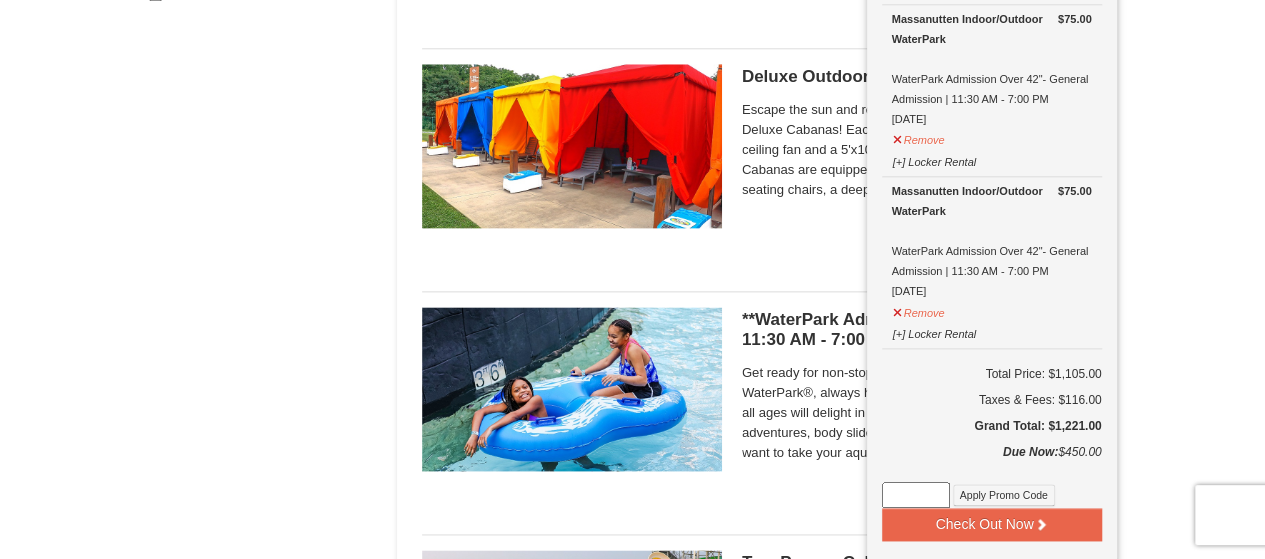 scroll, scrollTop: 1100, scrollLeft: 0, axis: vertical 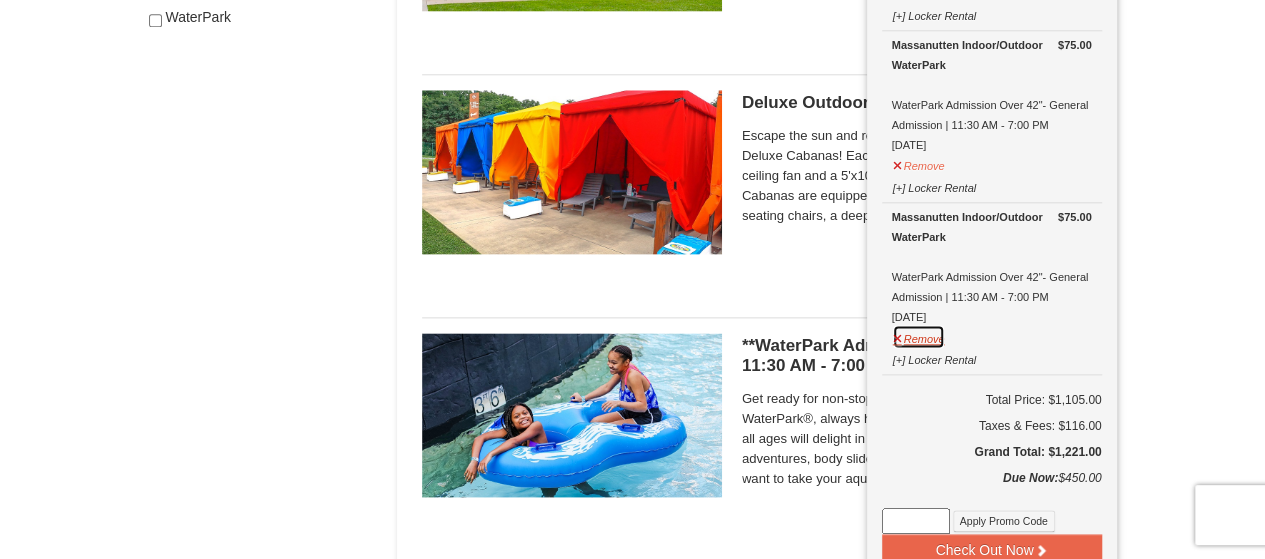 click on "Remove" at bounding box center (919, 336) 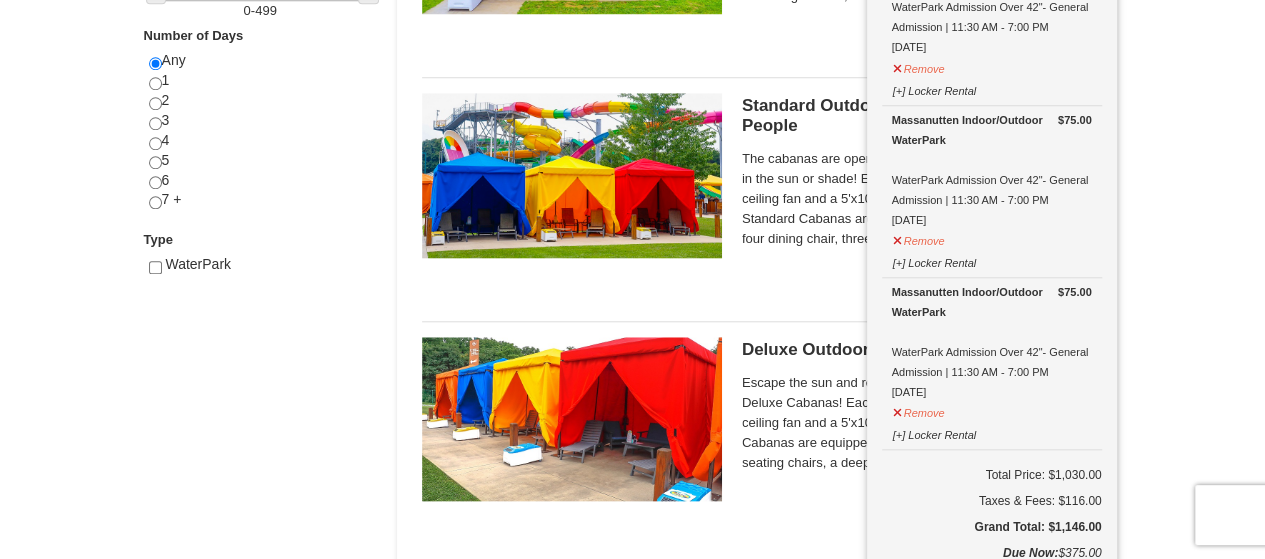 scroll, scrollTop: 900, scrollLeft: 0, axis: vertical 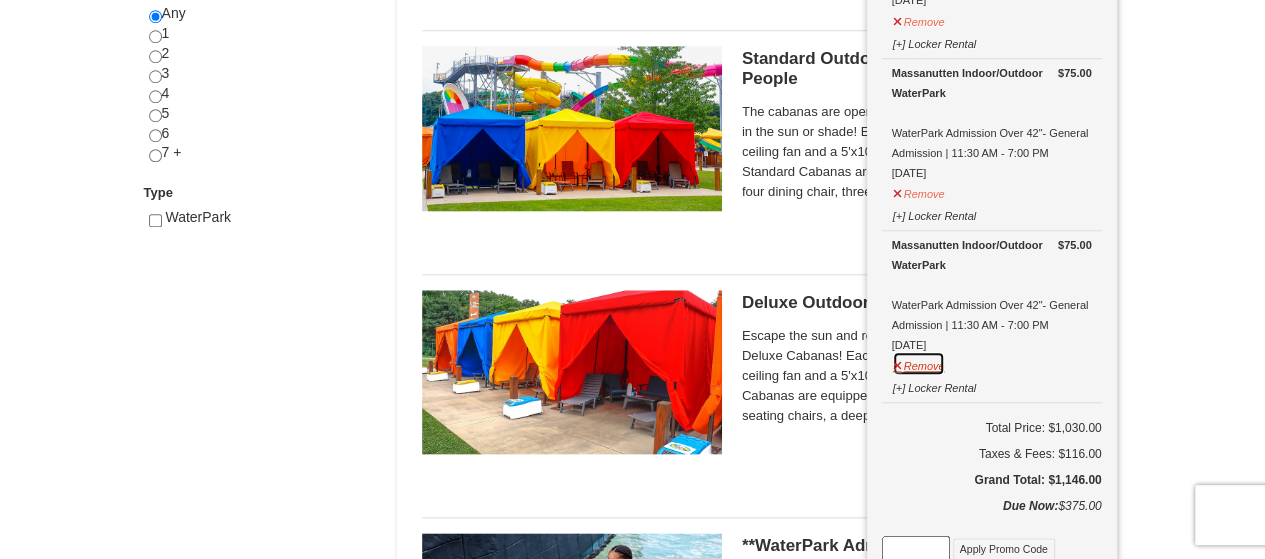 click on "Remove" at bounding box center [919, 363] 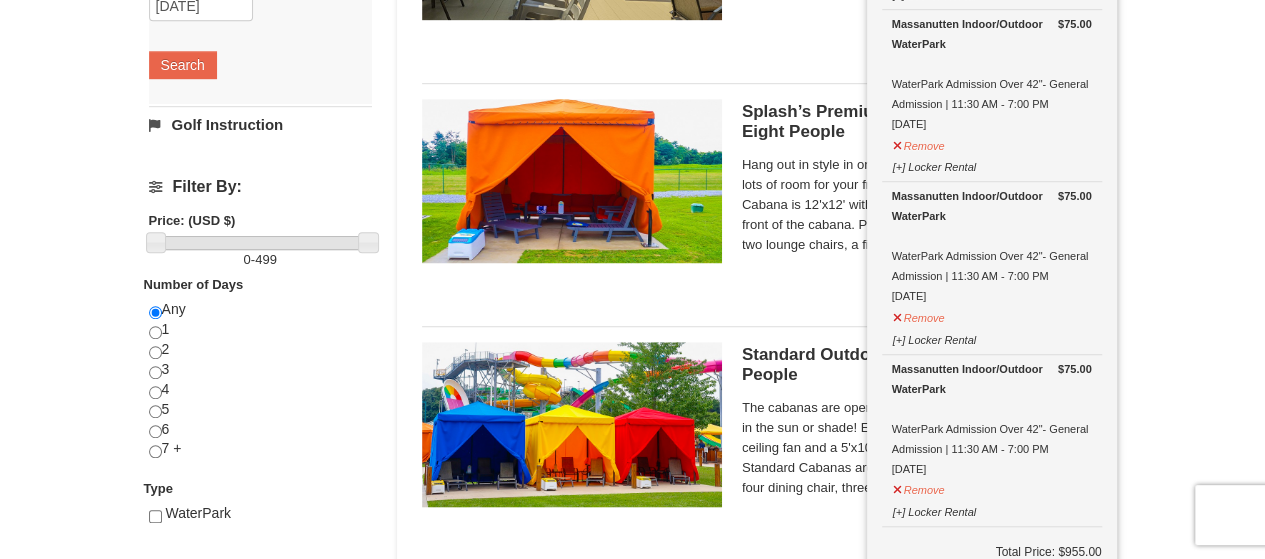 scroll, scrollTop: 800, scrollLeft: 0, axis: vertical 